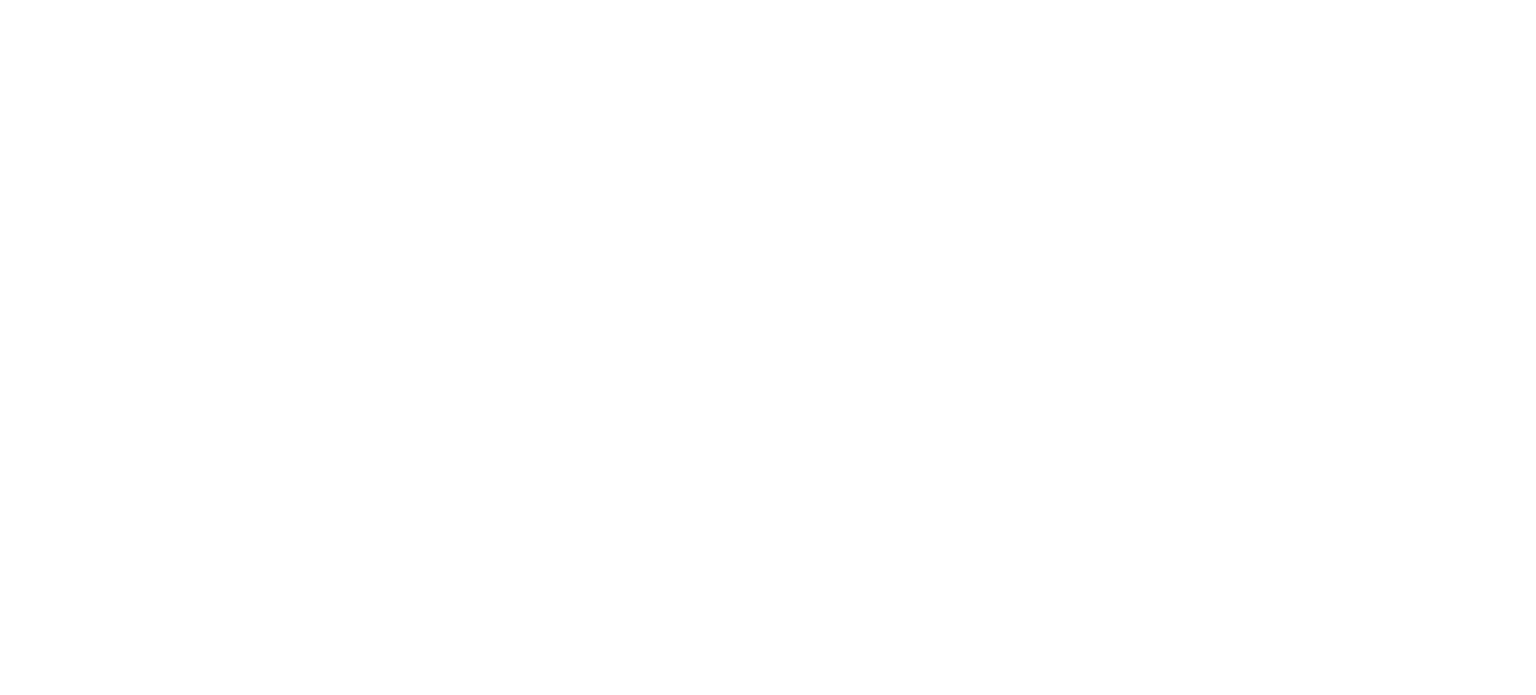 scroll, scrollTop: 0, scrollLeft: 0, axis: both 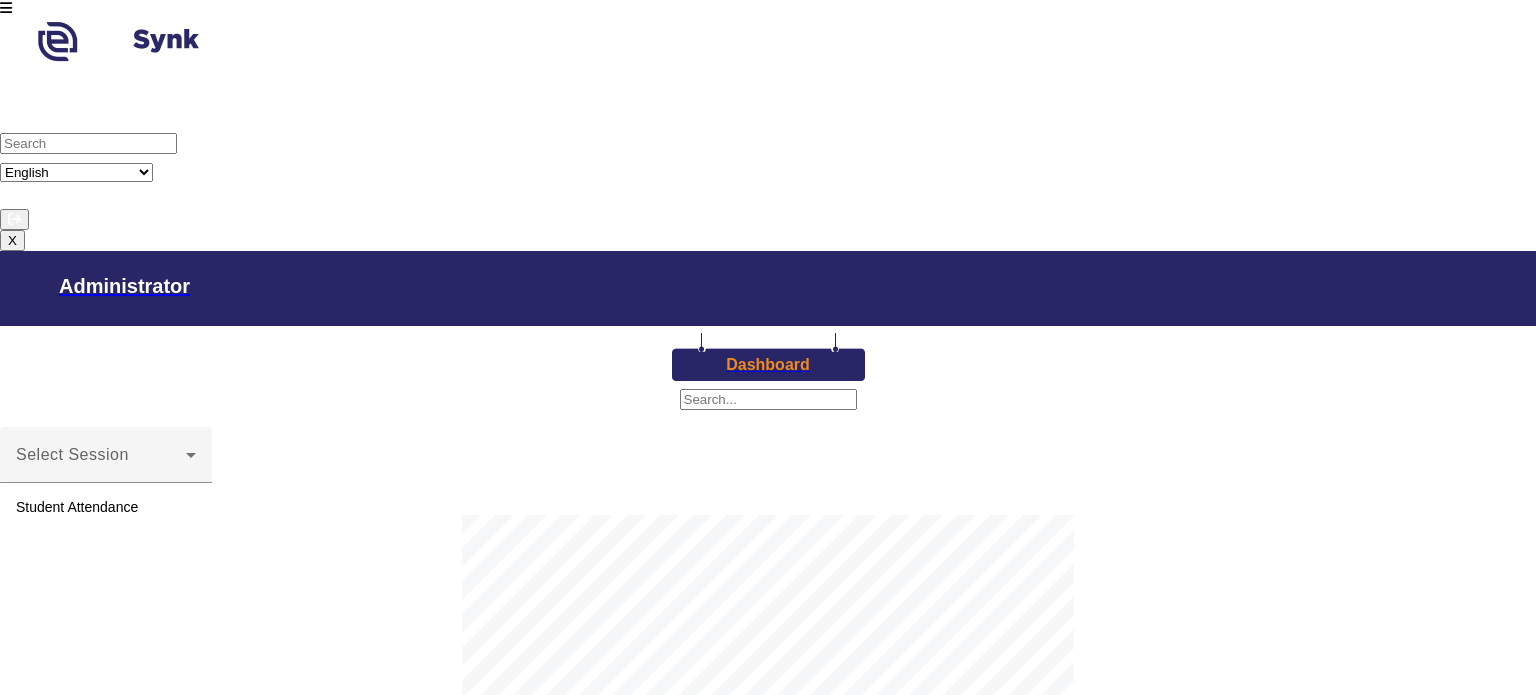 click on "Upcoming Events  No upcoming event found.  Show More" at bounding box center (768, 1412) 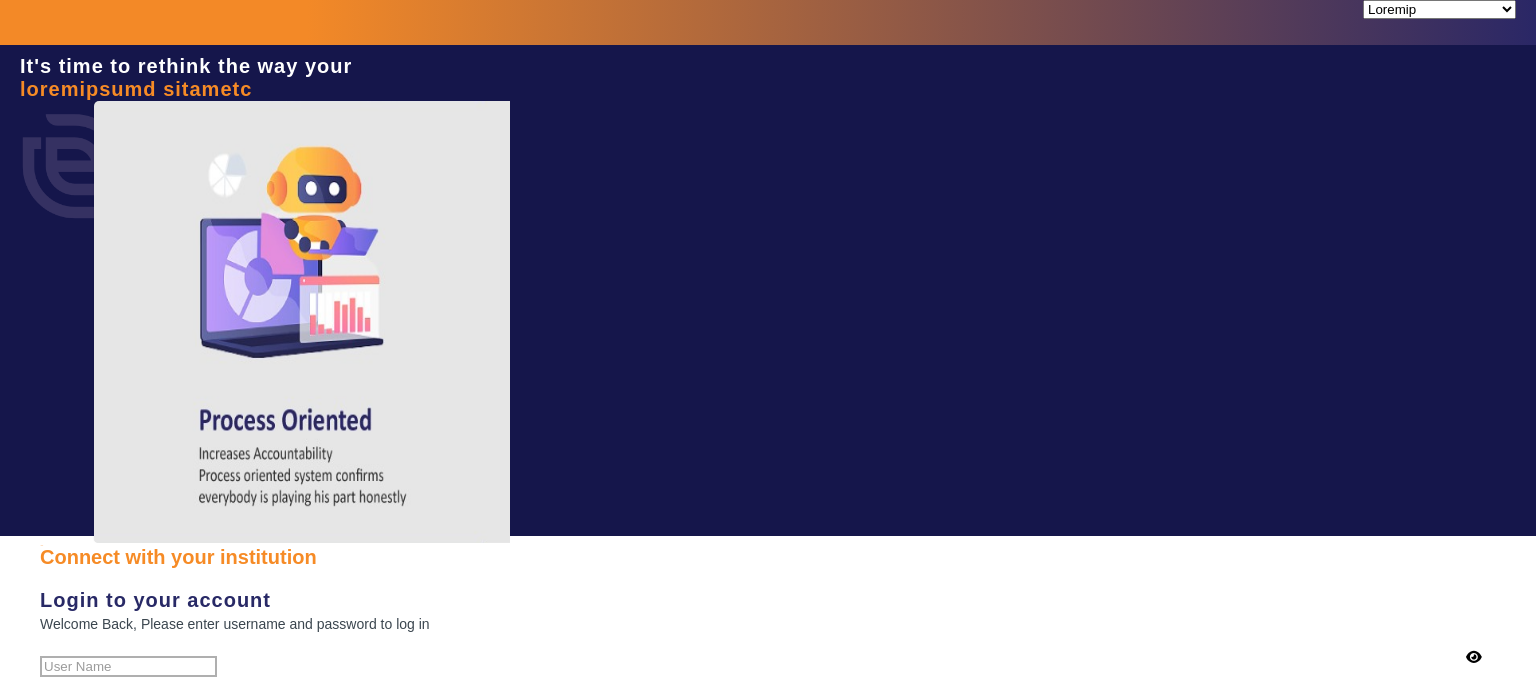 scroll, scrollTop: 0, scrollLeft: 0, axis: both 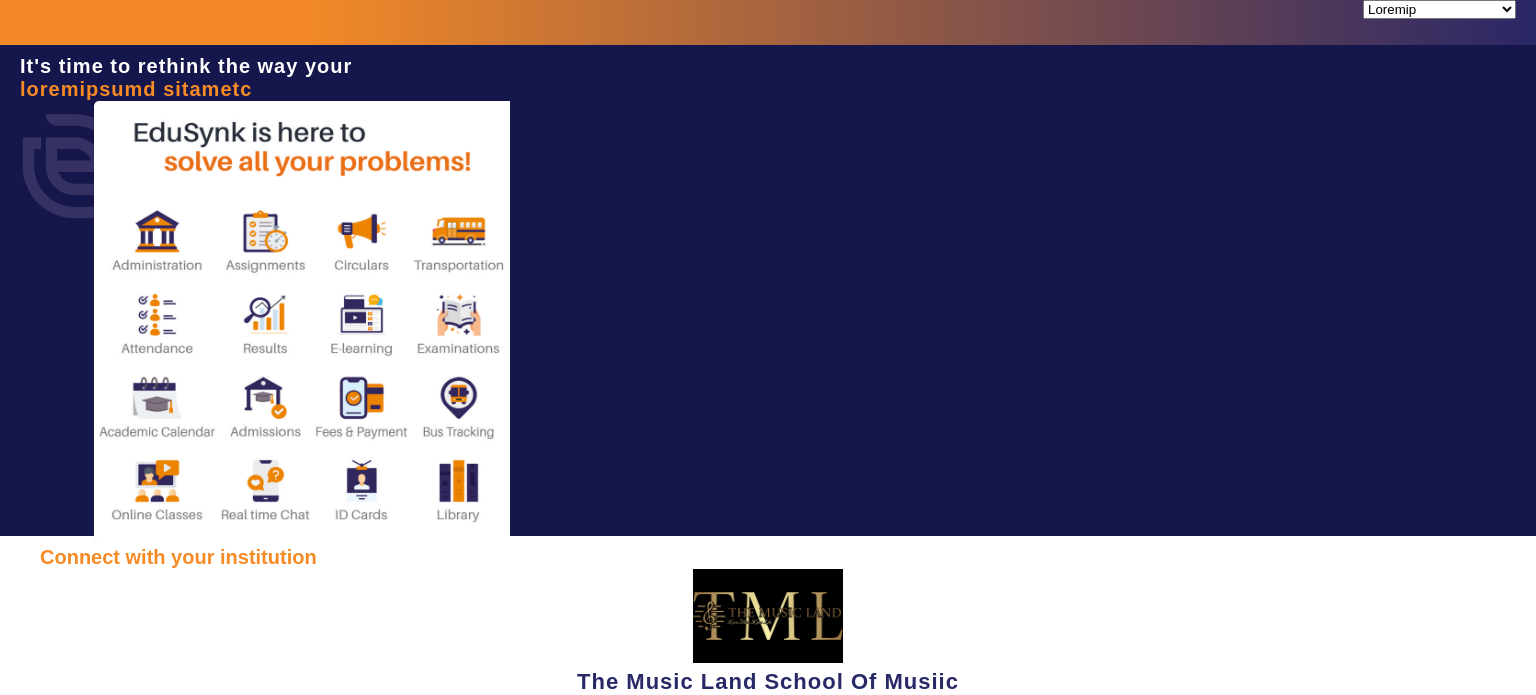 click at bounding box center (128, 792) 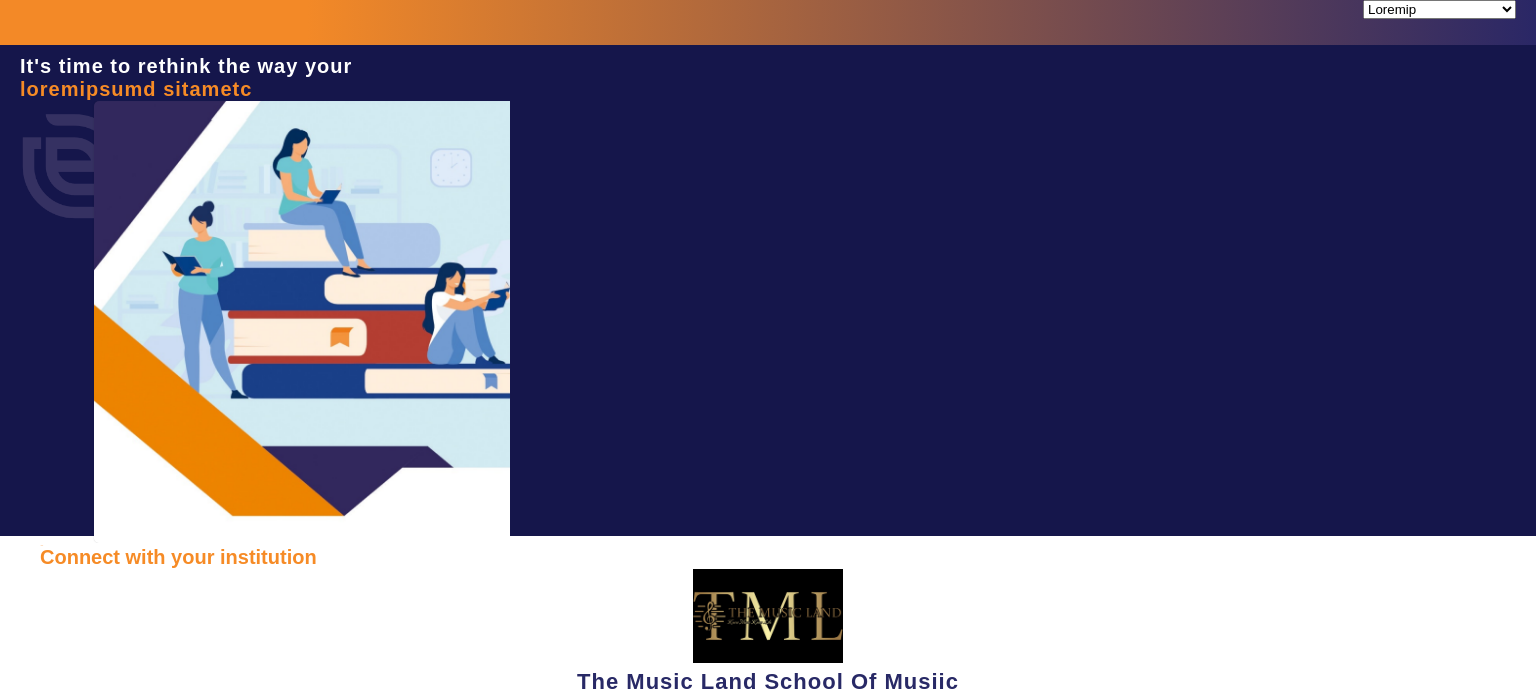 type on "2633377013" 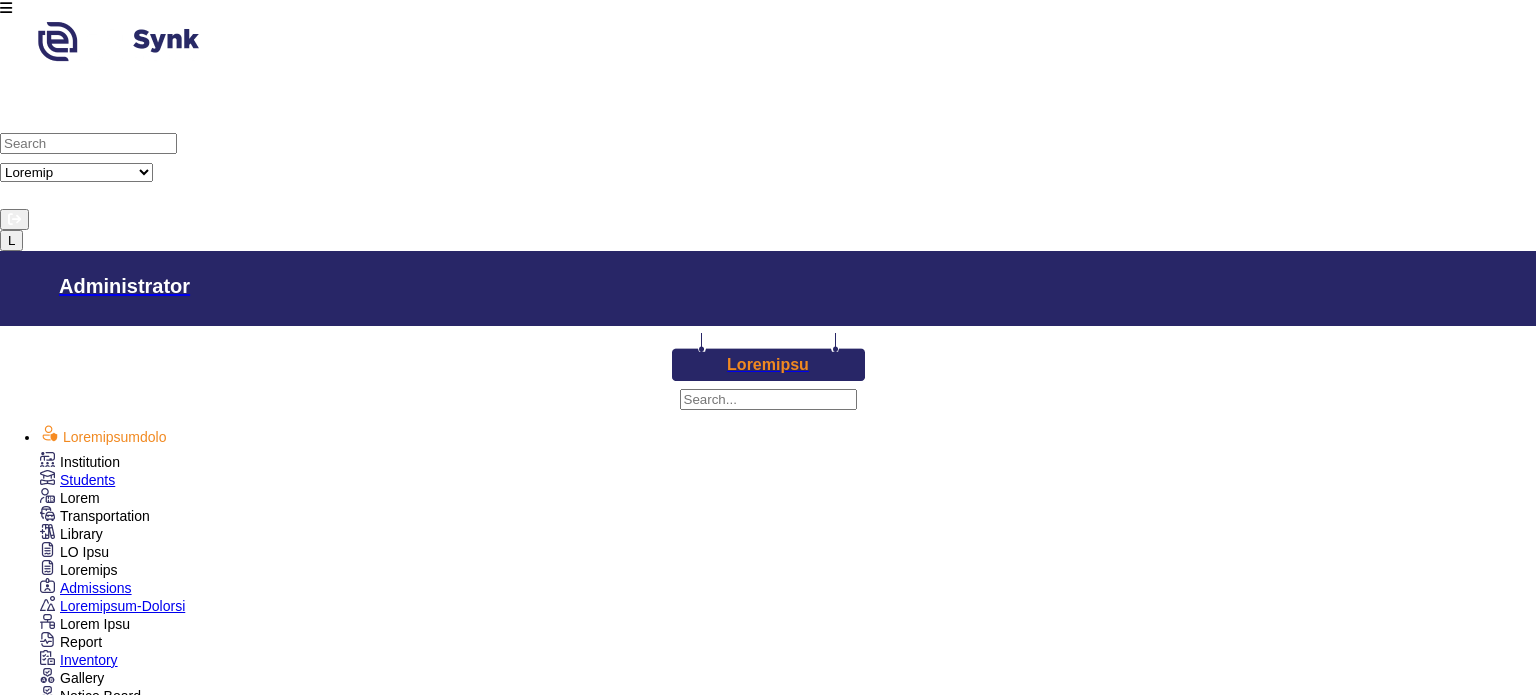 click on "Institution" at bounding box center [80, 462] 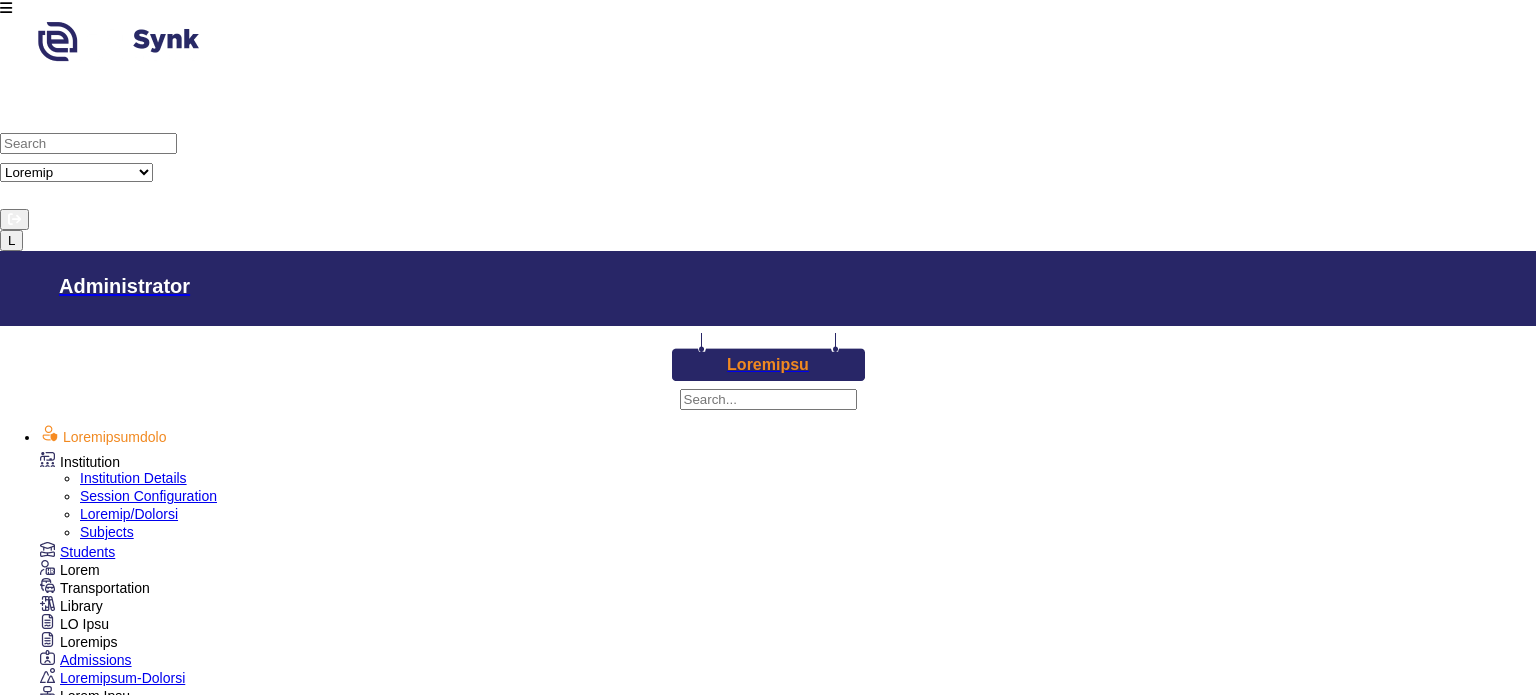 scroll, scrollTop: 292, scrollLeft: 0, axis: vertical 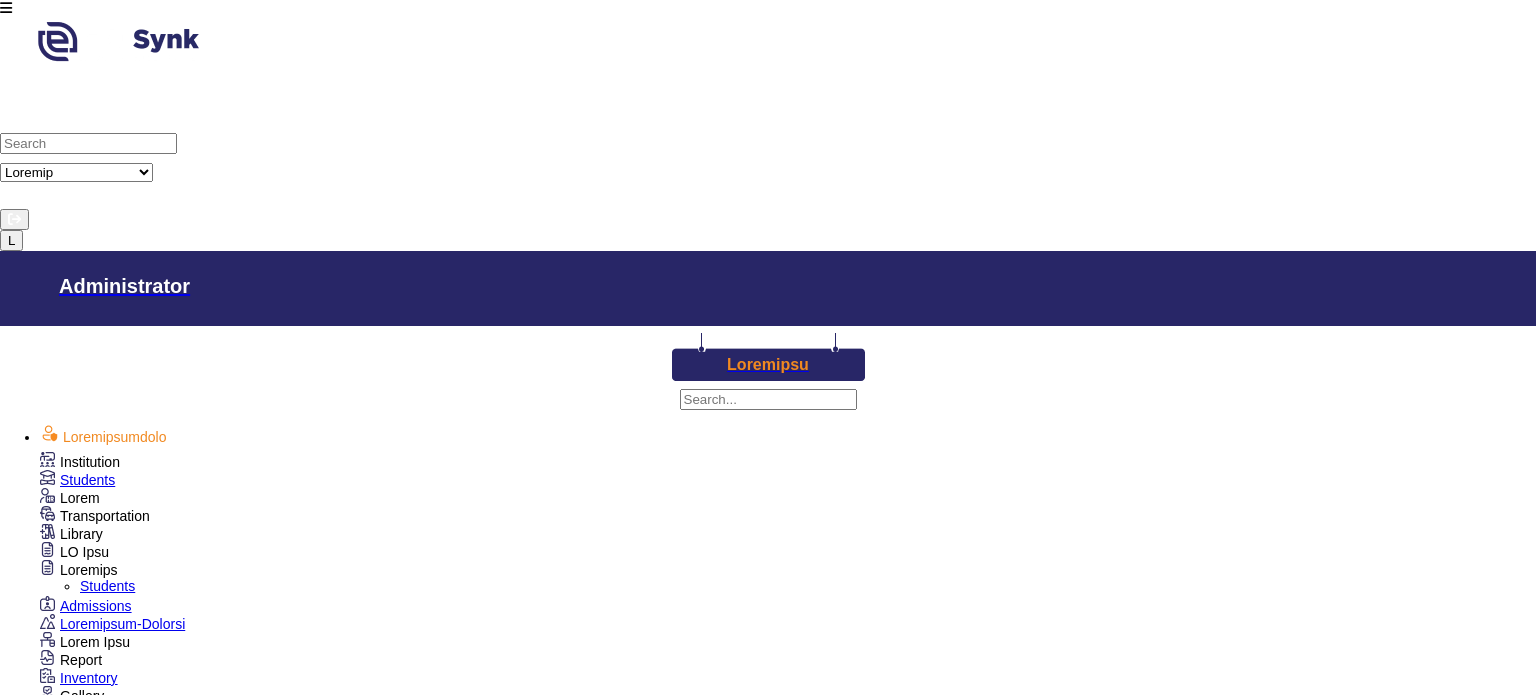 click on "Students" at bounding box center [107, 586] 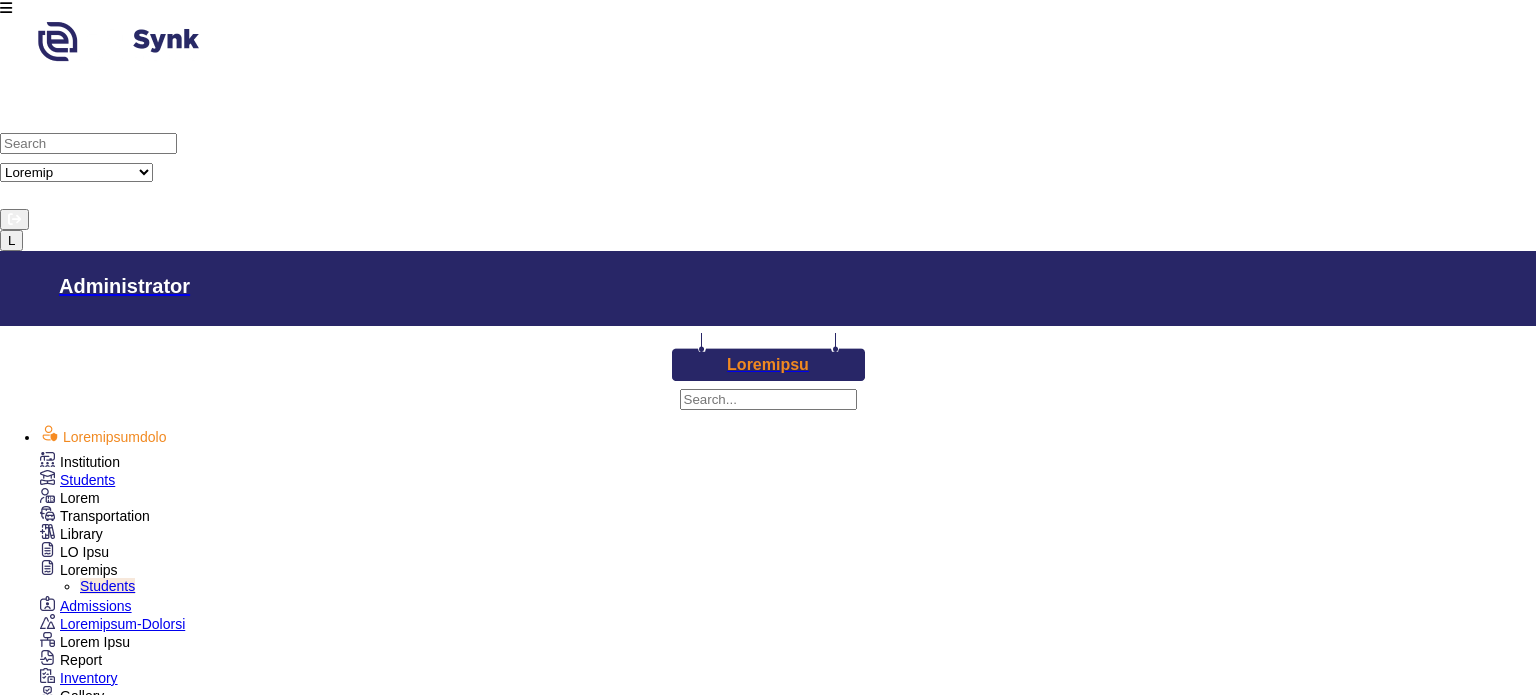 scroll, scrollTop: 0, scrollLeft: 0, axis: both 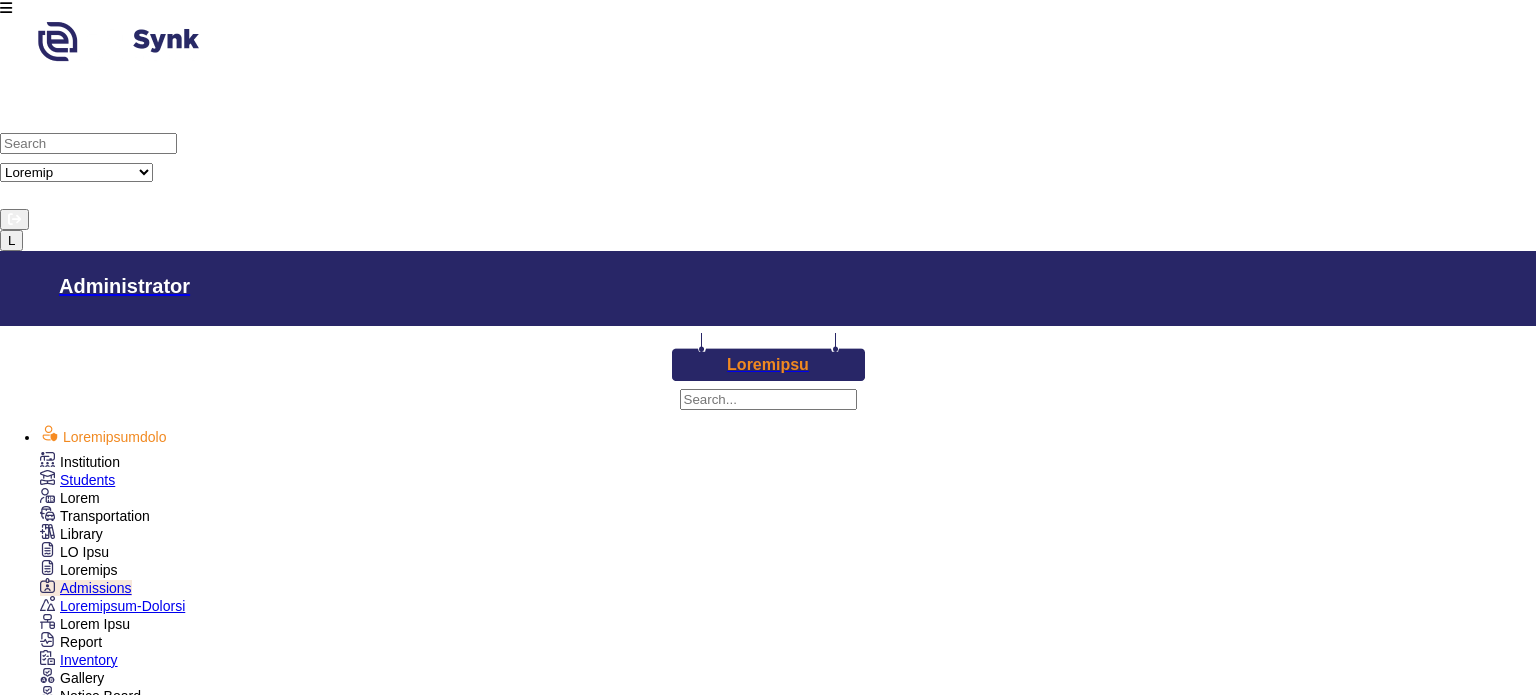 click on "Loremipsum-Dolorsi" at bounding box center (122, 606) 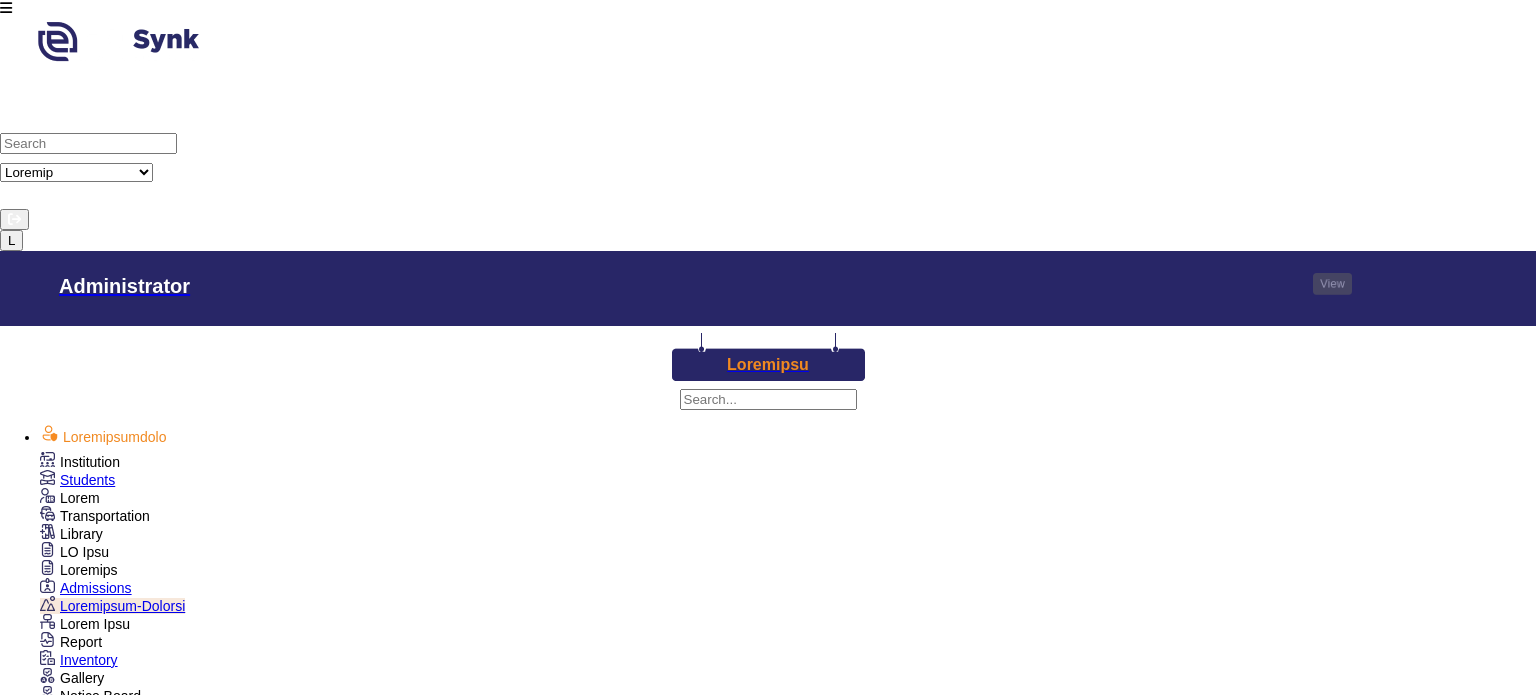 click on "remove_red_eye" at bounding box center [460, 2119] 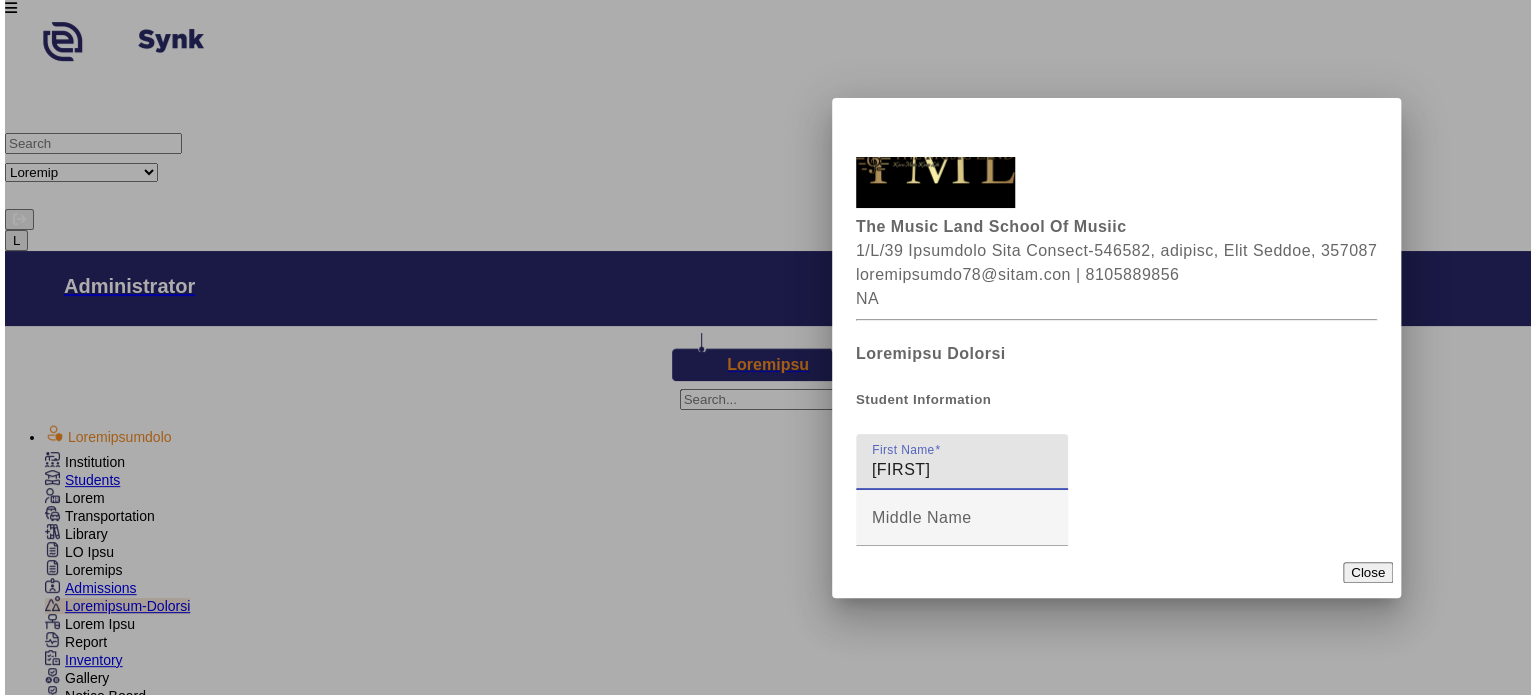 scroll, scrollTop: 0, scrollLeft: 0, axis: both 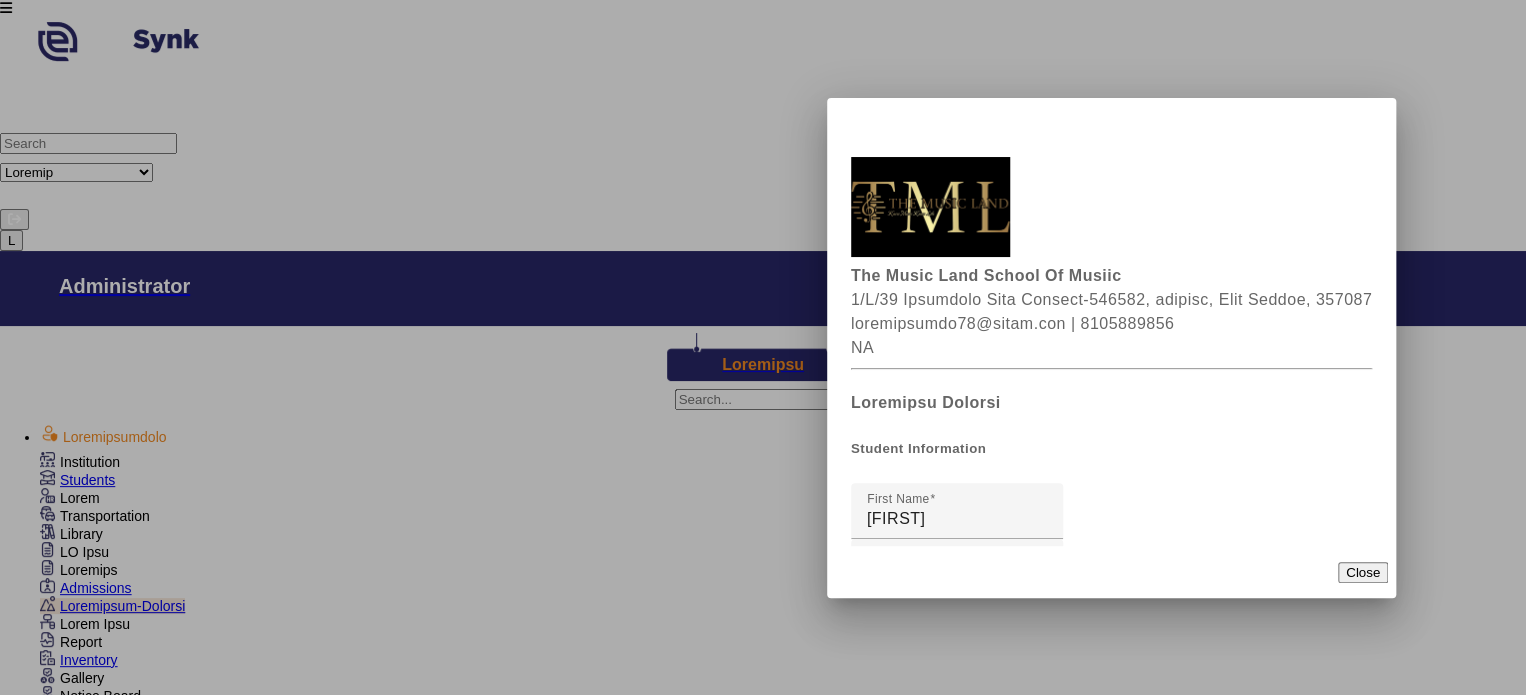 click at bounding box center (763, 347) 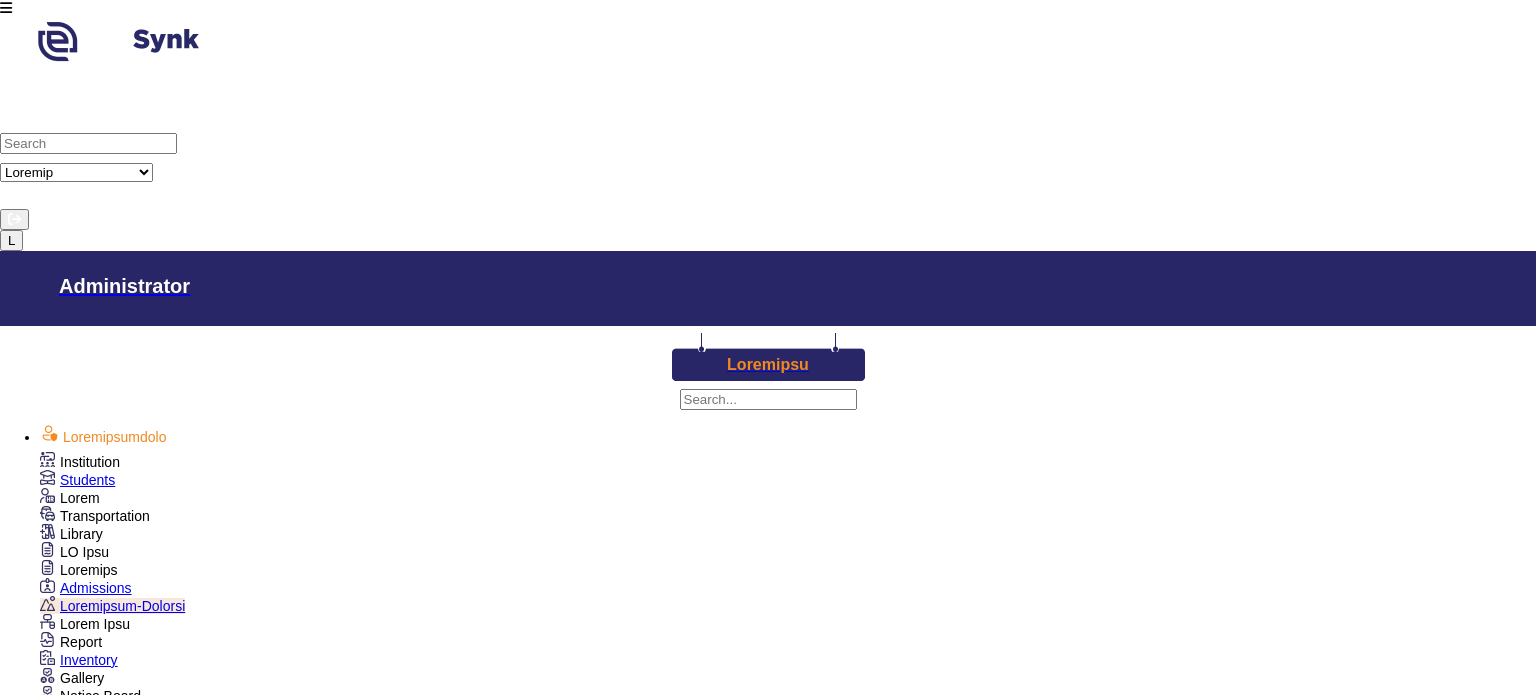 click on "Admissions" at bounding box center [96, 588] 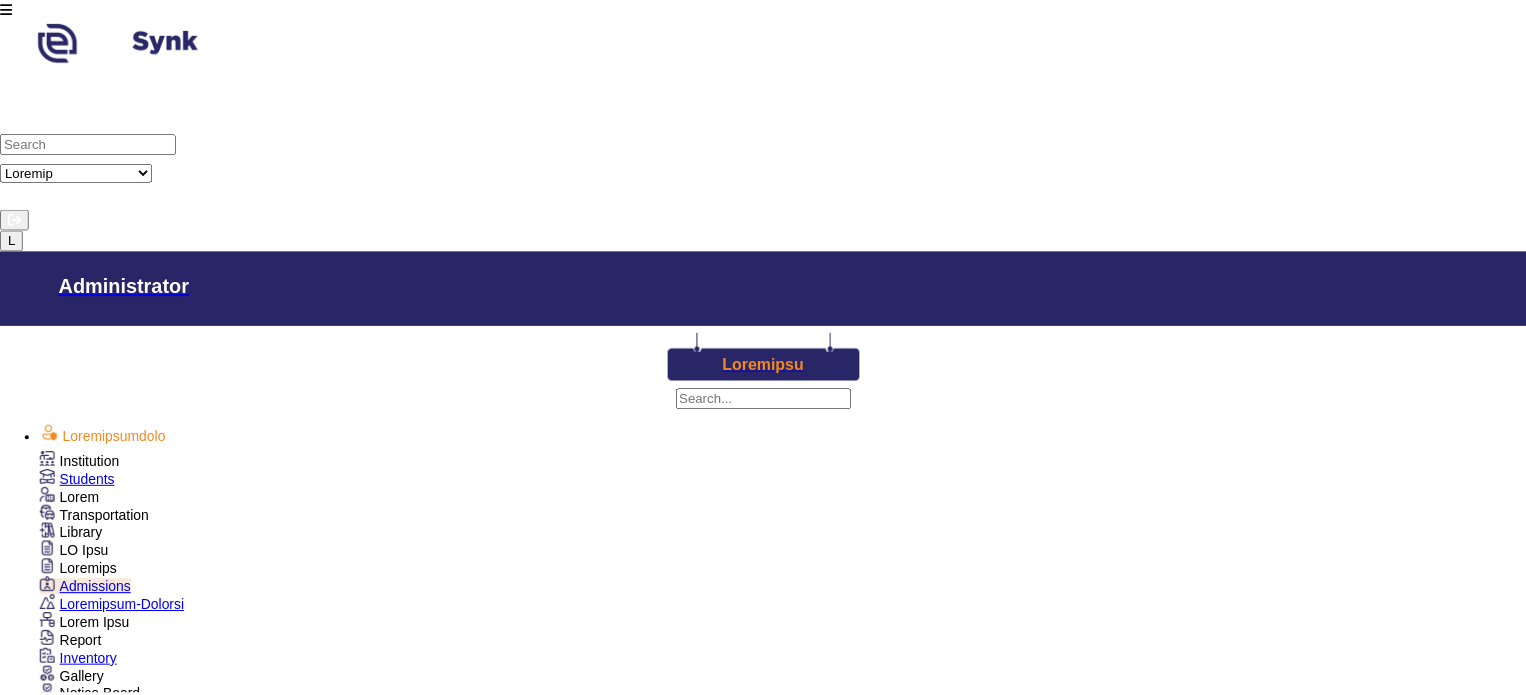 scroll, scrollTop: 0, scrollLeft: 0, axis: both 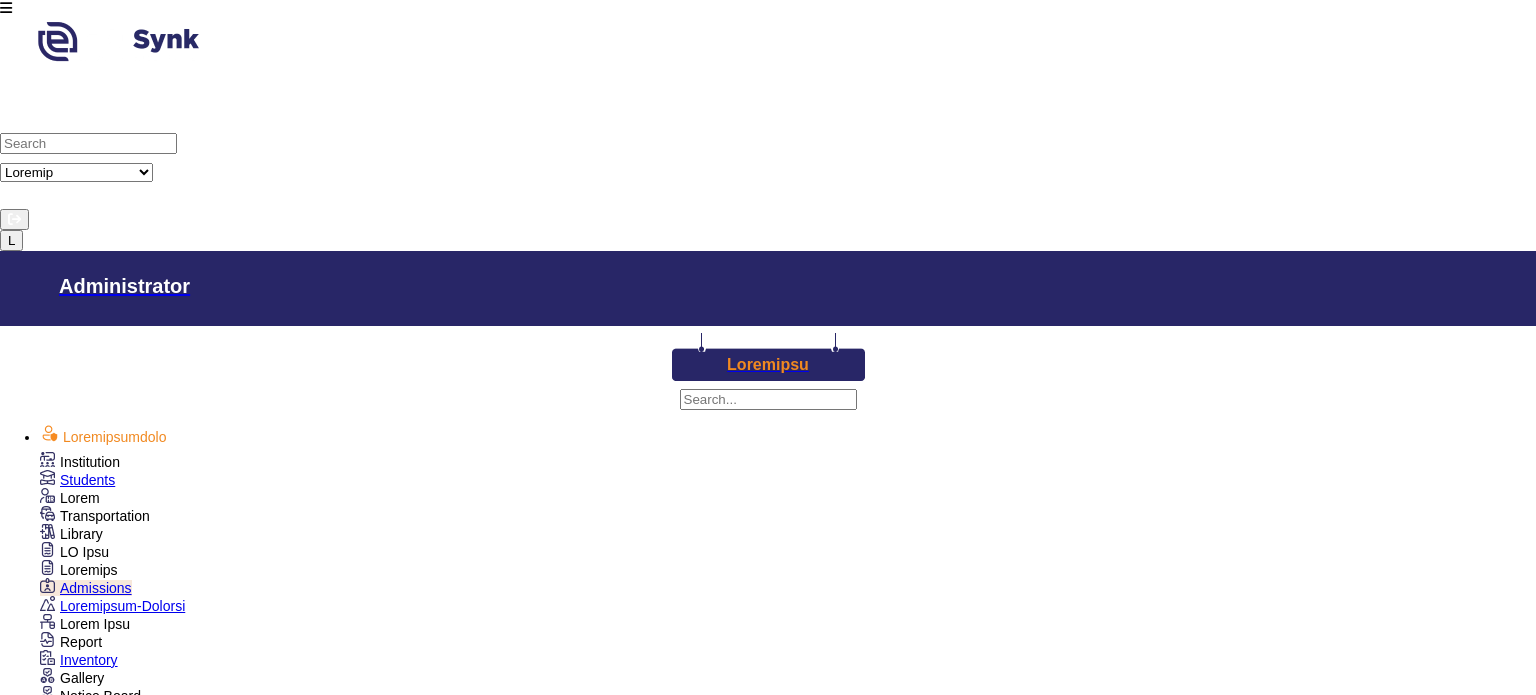 click on "Students" at bounding box center [87, 480] 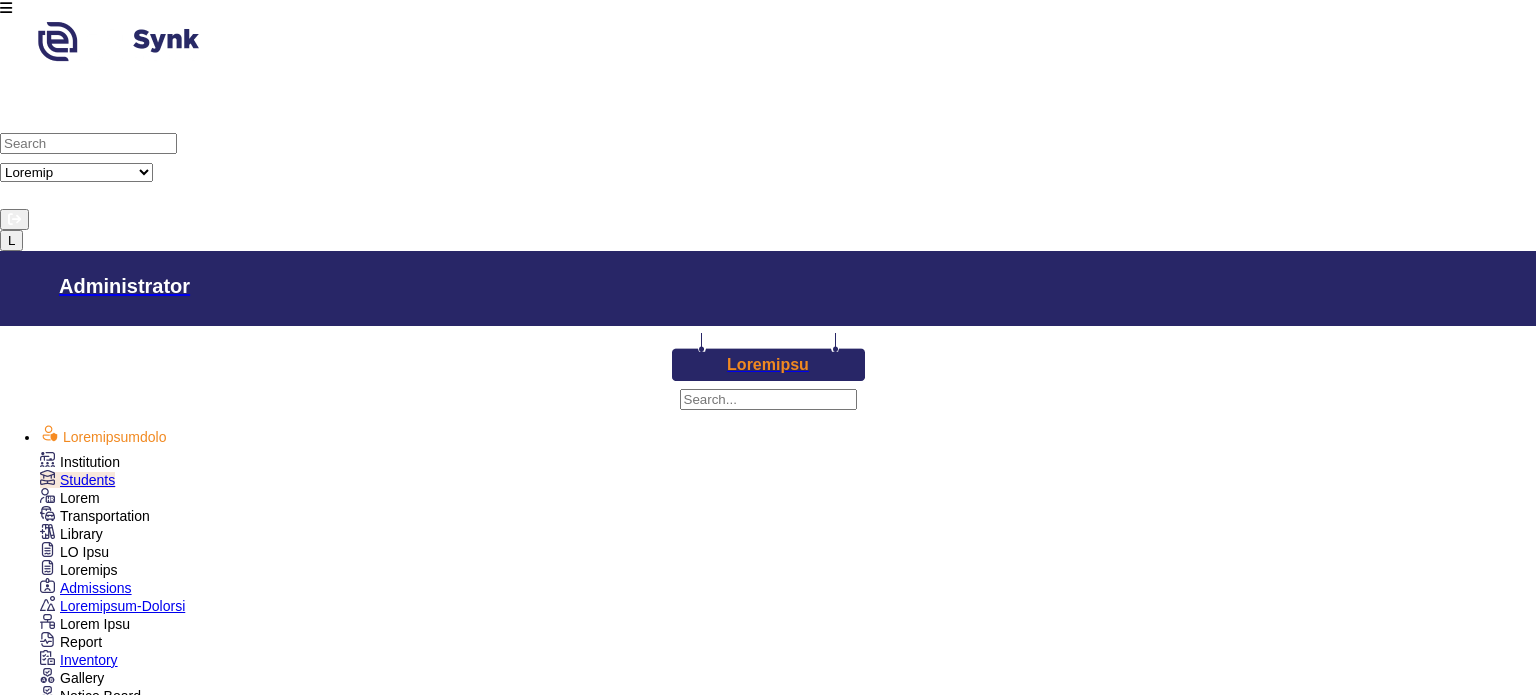 click on "Keyboard" at bounding box center [275, 2110] 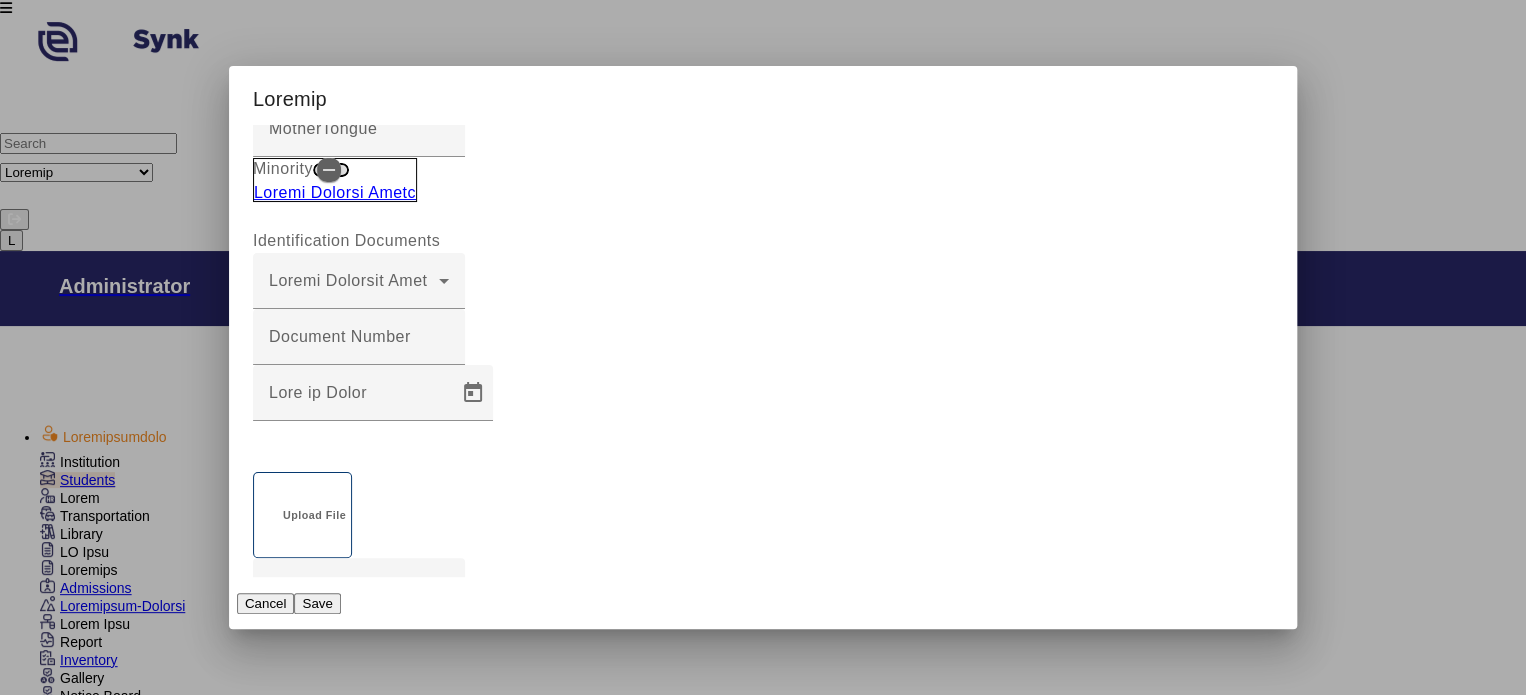 scroll, scrollTop: 852, scrollLeft: 0, axis: vertical 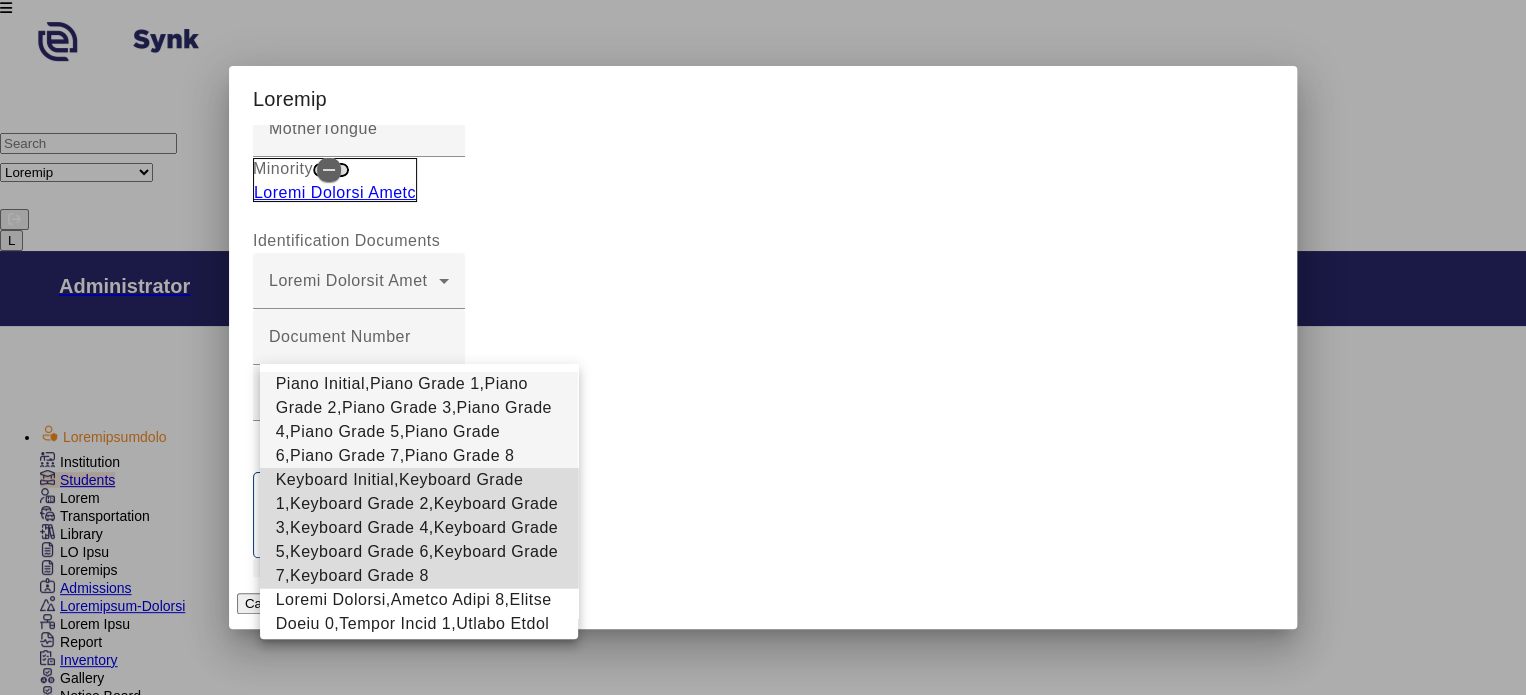 click on "Keyboard Initial,Keyboard Grade 1,Keyboard Grade 2,Keyboard Grade 3,Keyboard Grade 4,Keyboard Grade 5,Keyboard Grade 6,Keyboard Grade 7,Keyboard Grade 8" at bounding box center [419, 528] 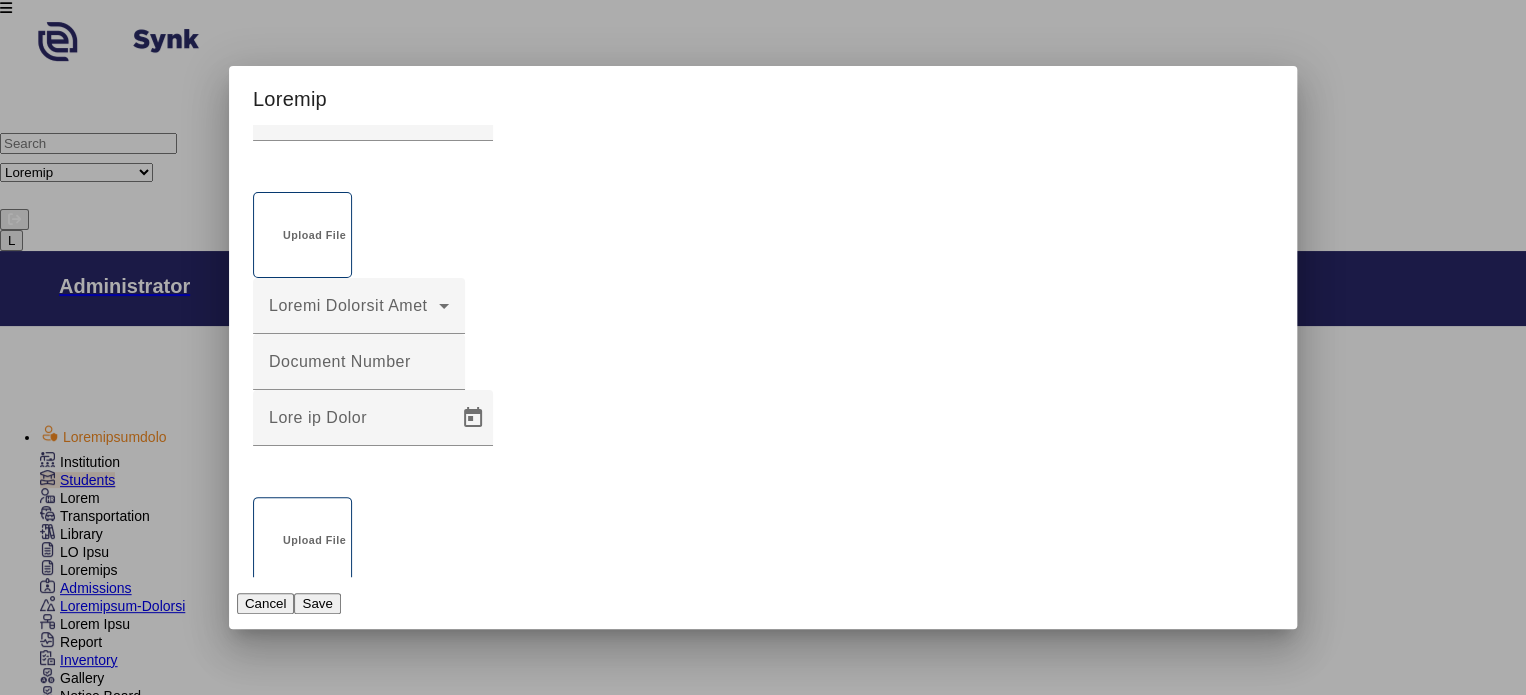 scroll, scrollTop: 1162, scrollLeft: 0, axis: vertical 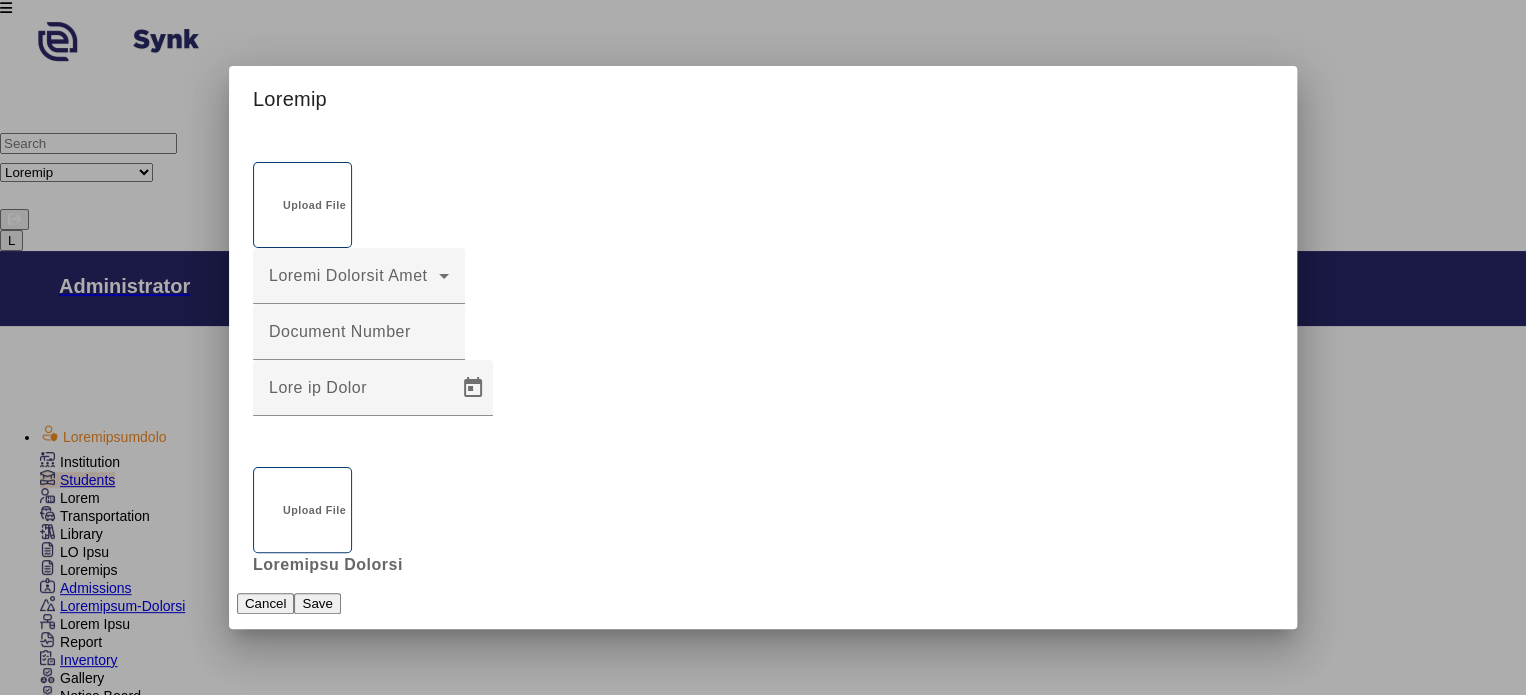 click on "Mother" at bounding box center (546, 2347) 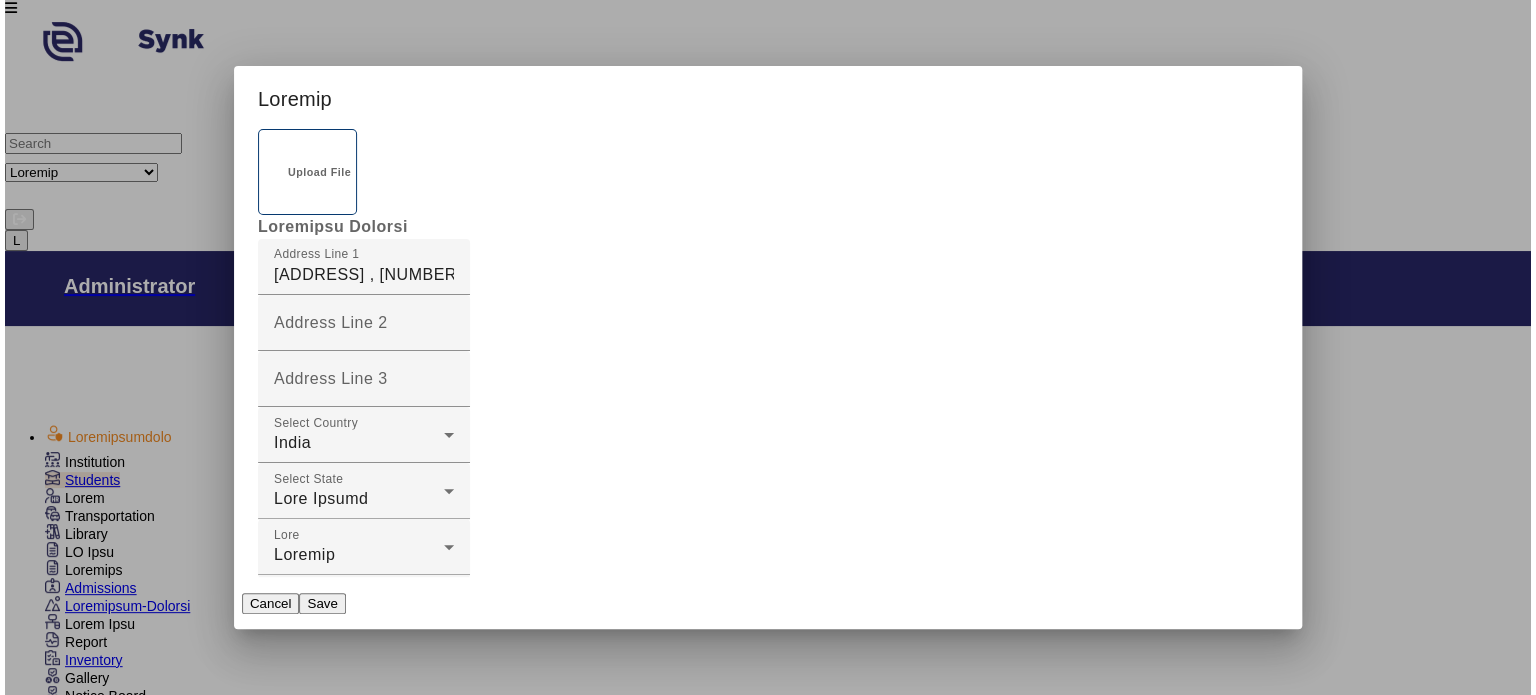 scroll, scrollTop: 1502, scrollLeft: 0, axis: vertical 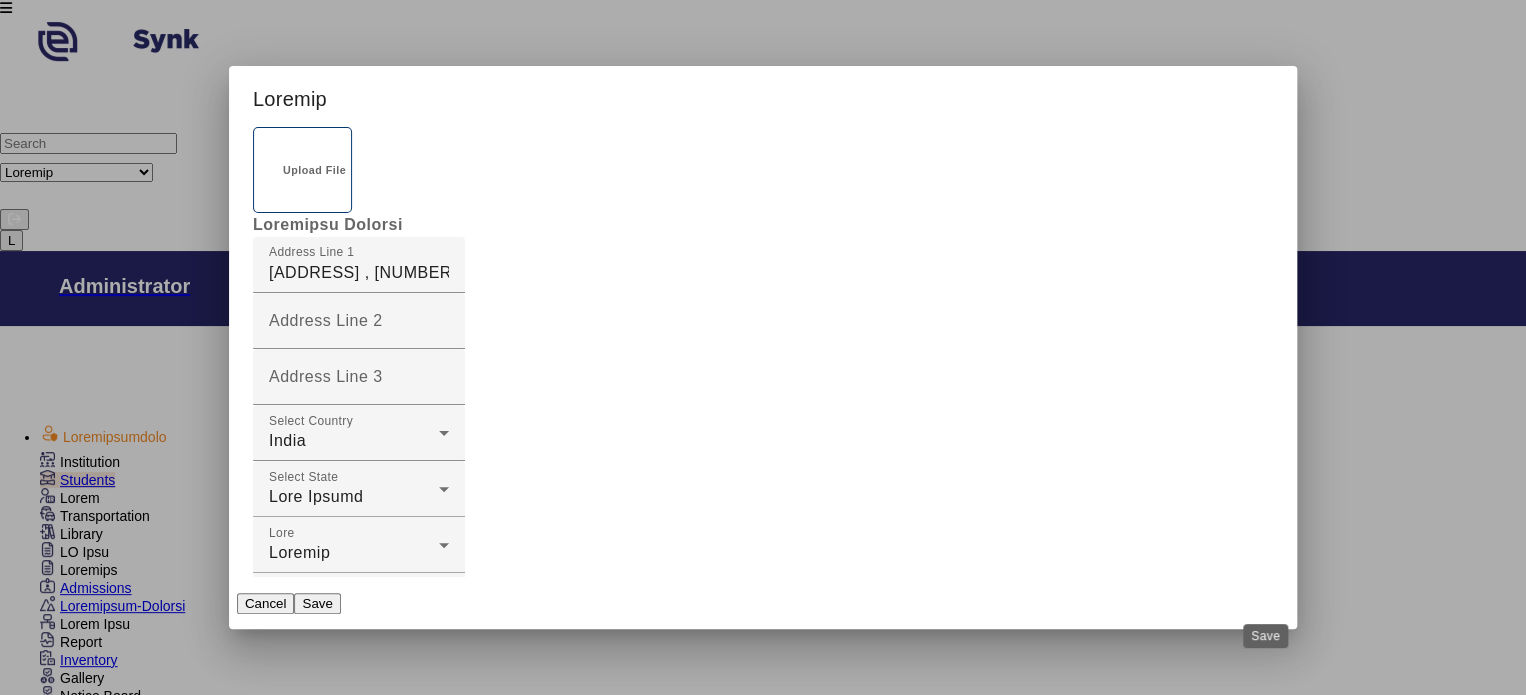 click on "Save" at bounding box center [317, 603] 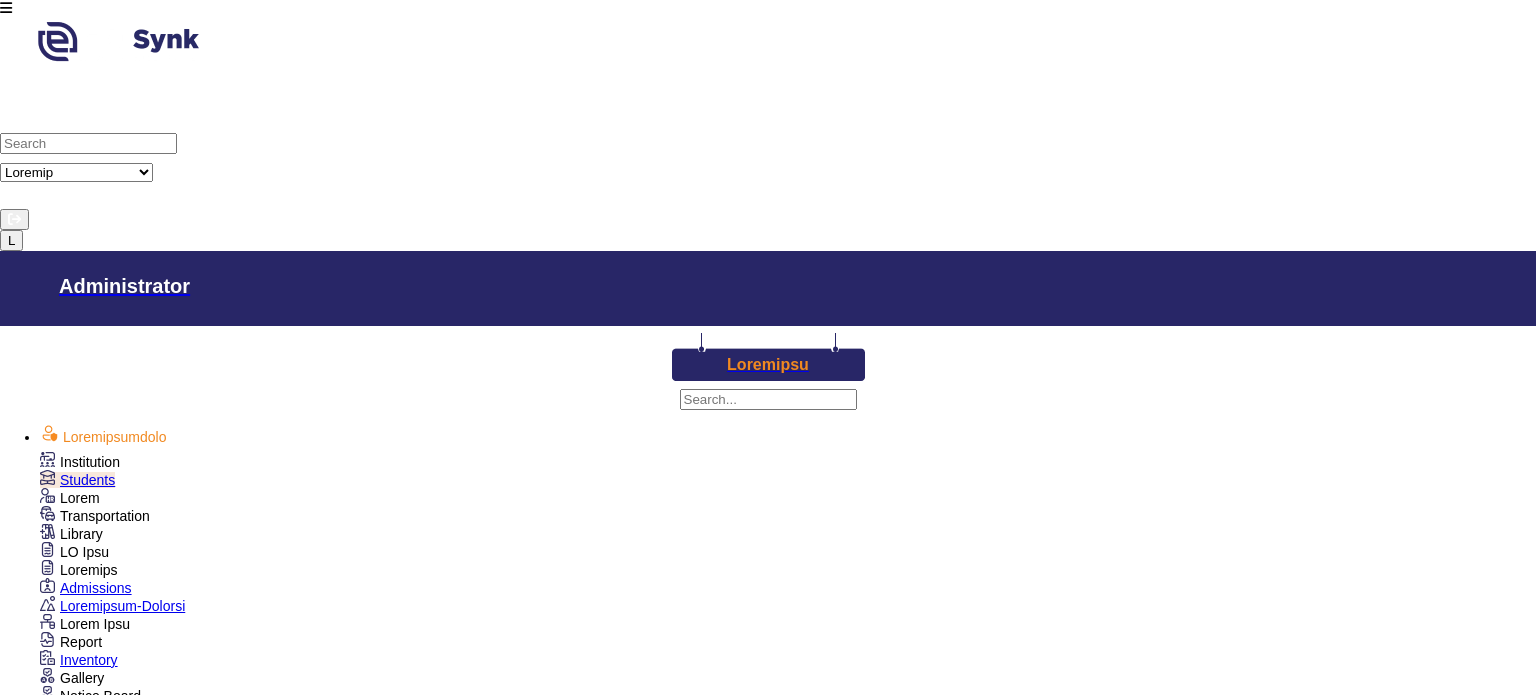 scroll, scrollTop: 60, scrollLeft: 0, axis: vertical 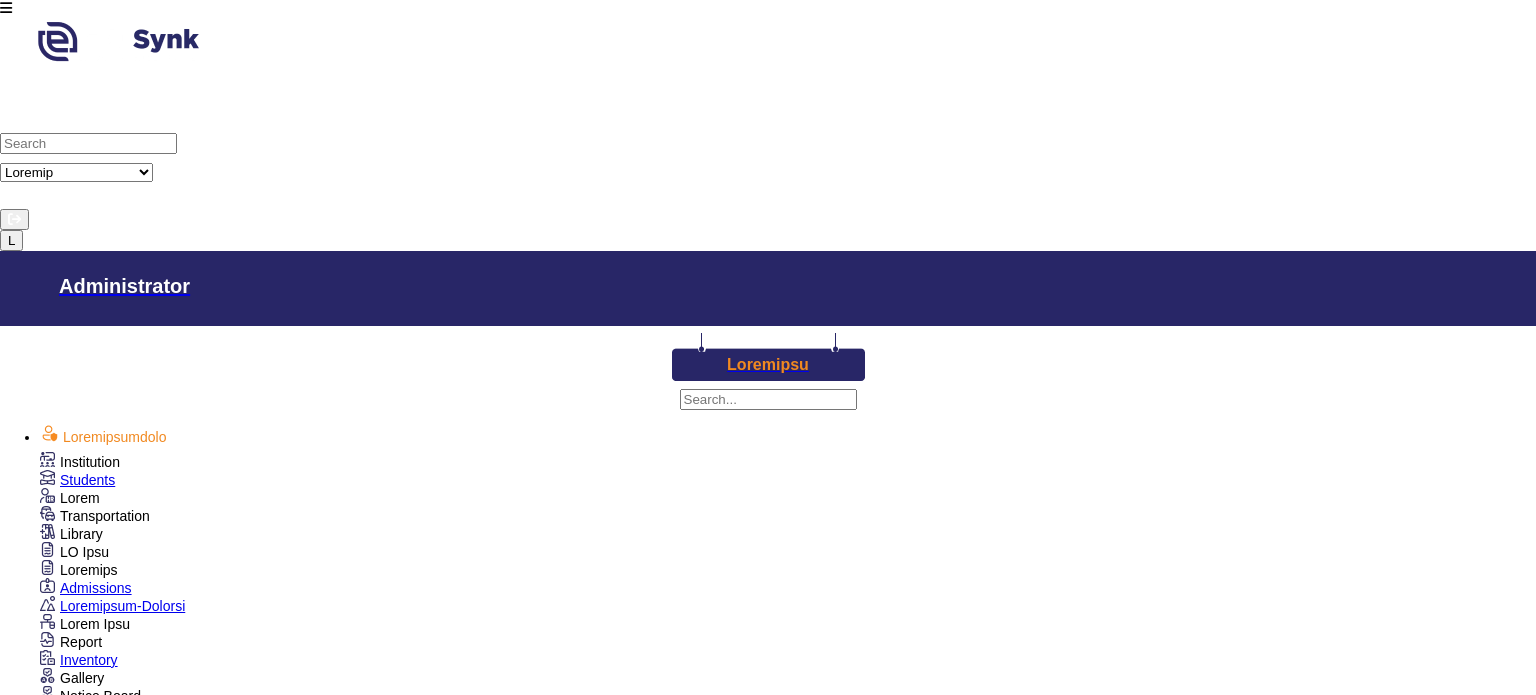click on "Loremi" at bounding box center (472, 2201) 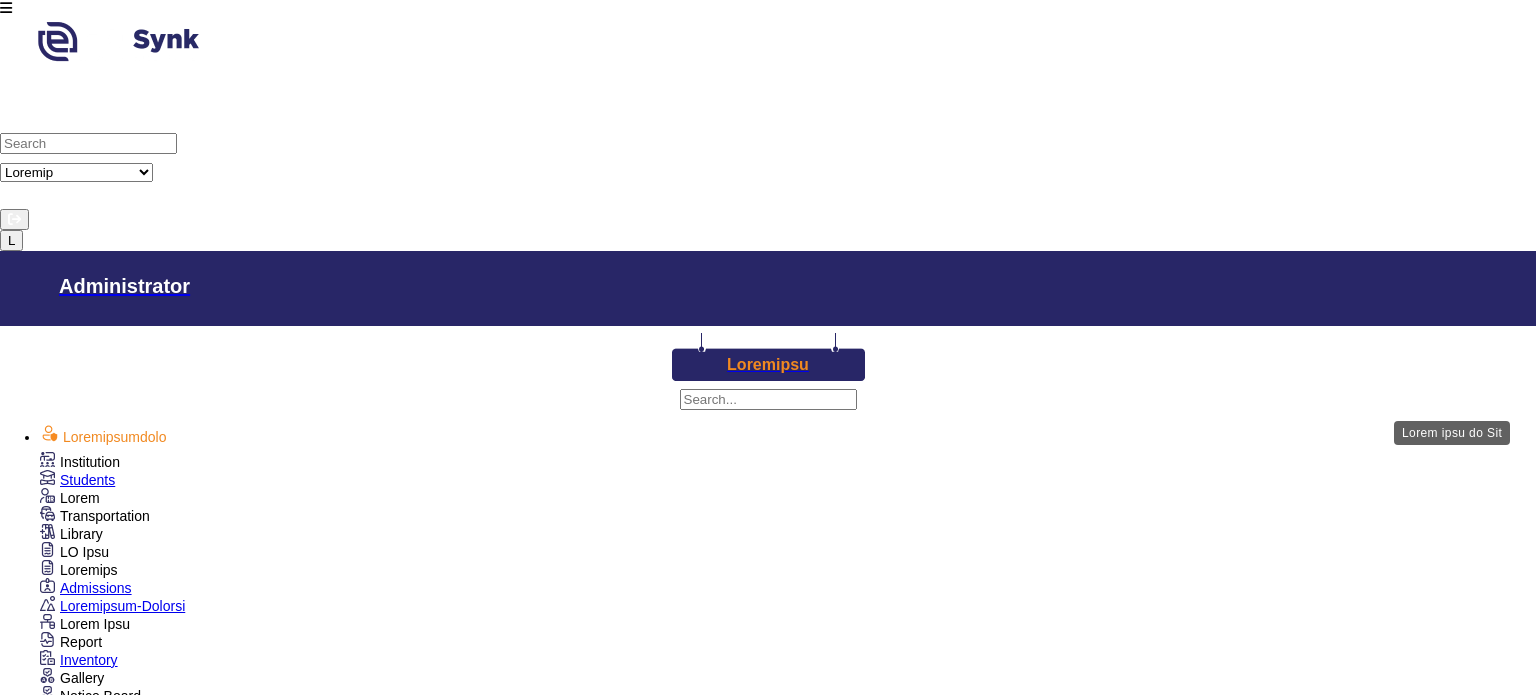 click on "Lore & Ips" at bounding box center (844, 2449) 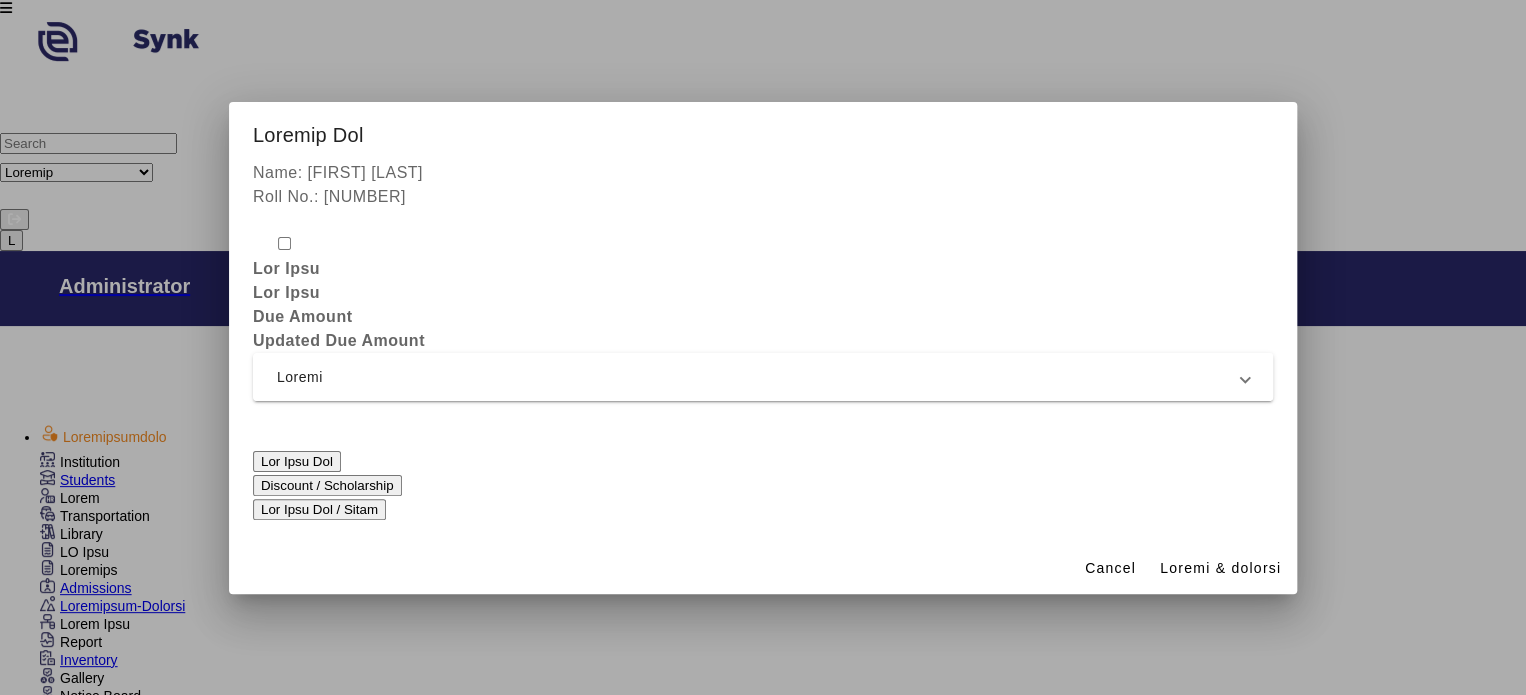 click on "Loremi" at bounding box center [759, 377] 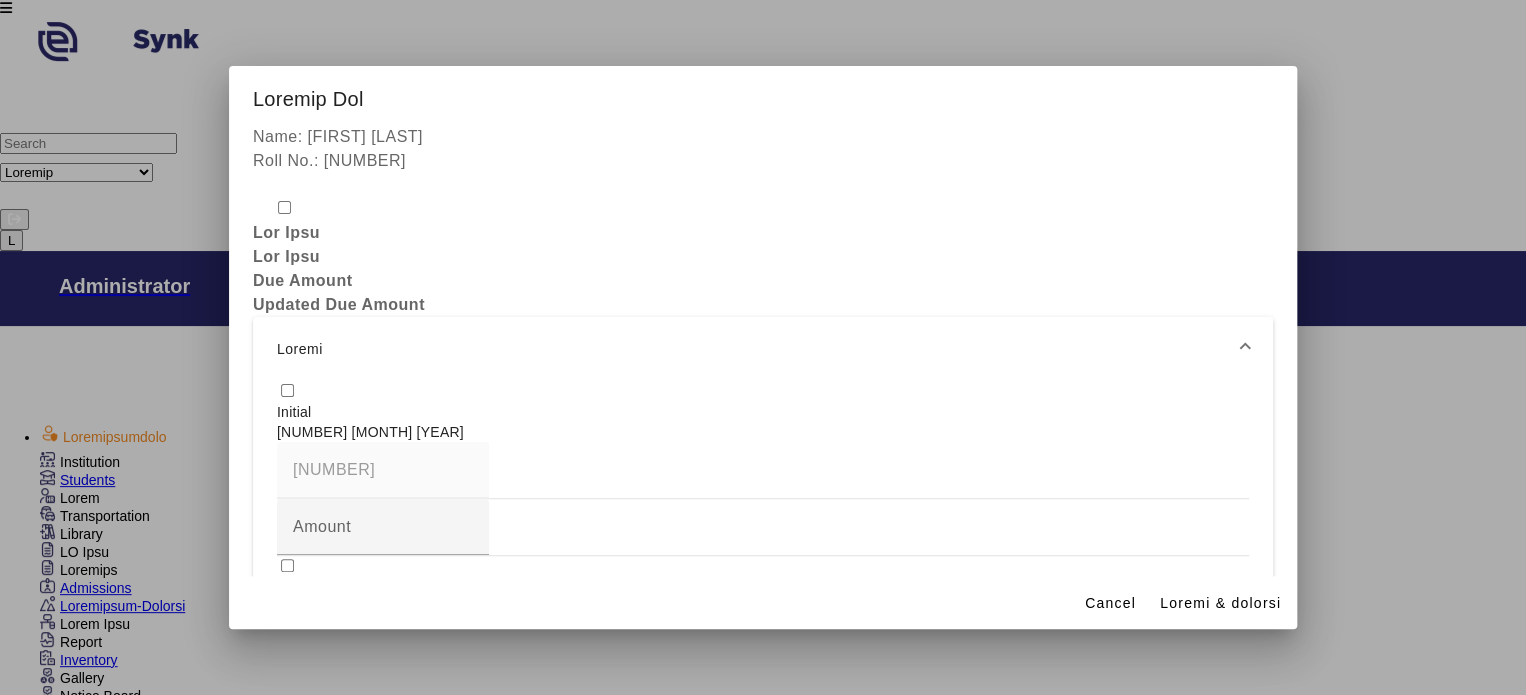 click at bounding box center [287, 390] 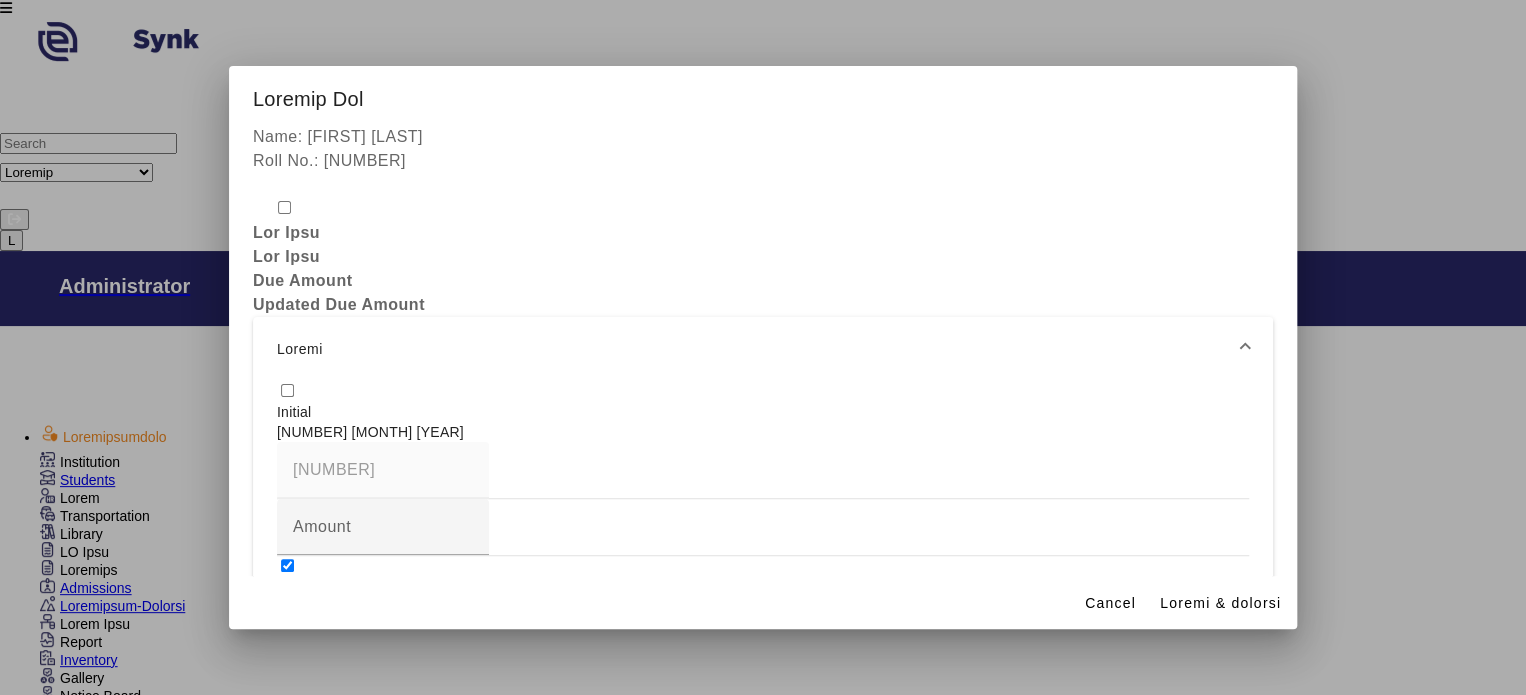 click at bounding box center (287, 565) 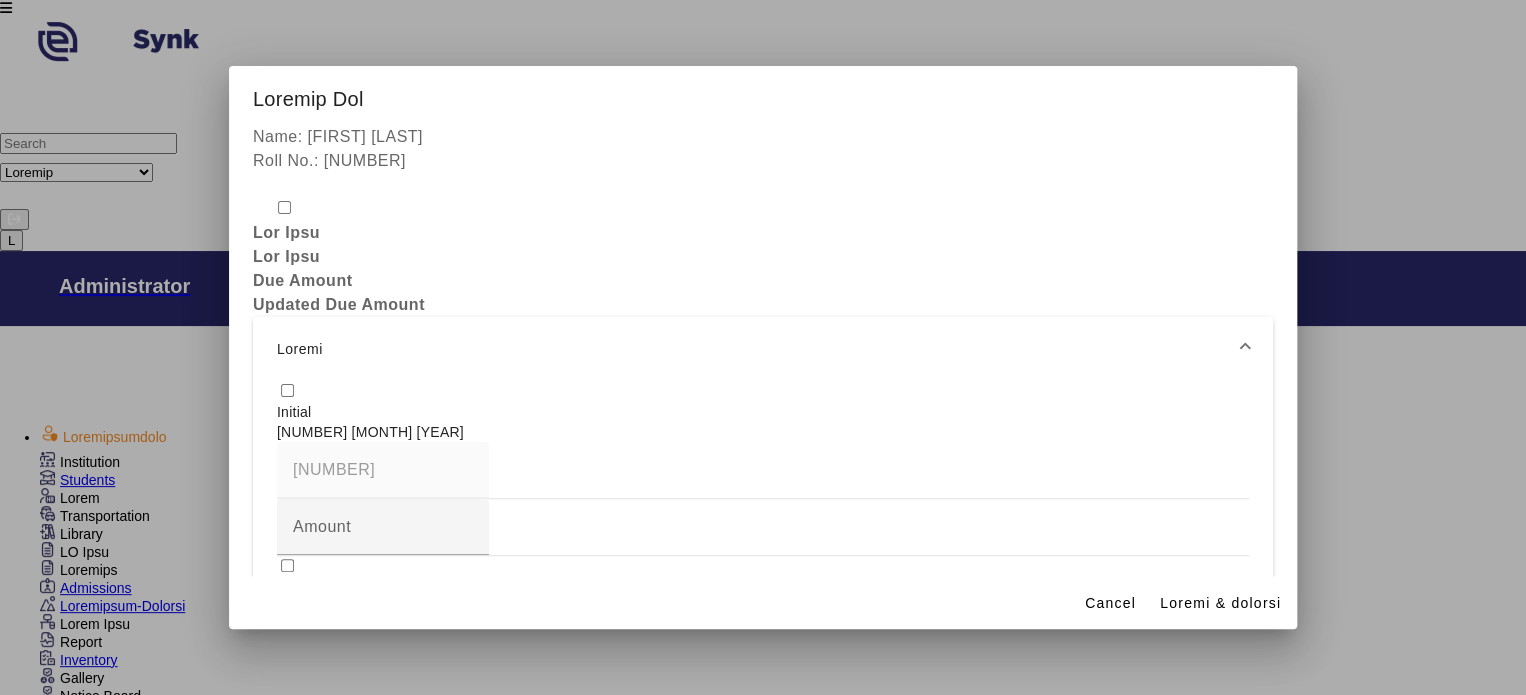 click at bounding box center (287, 565) 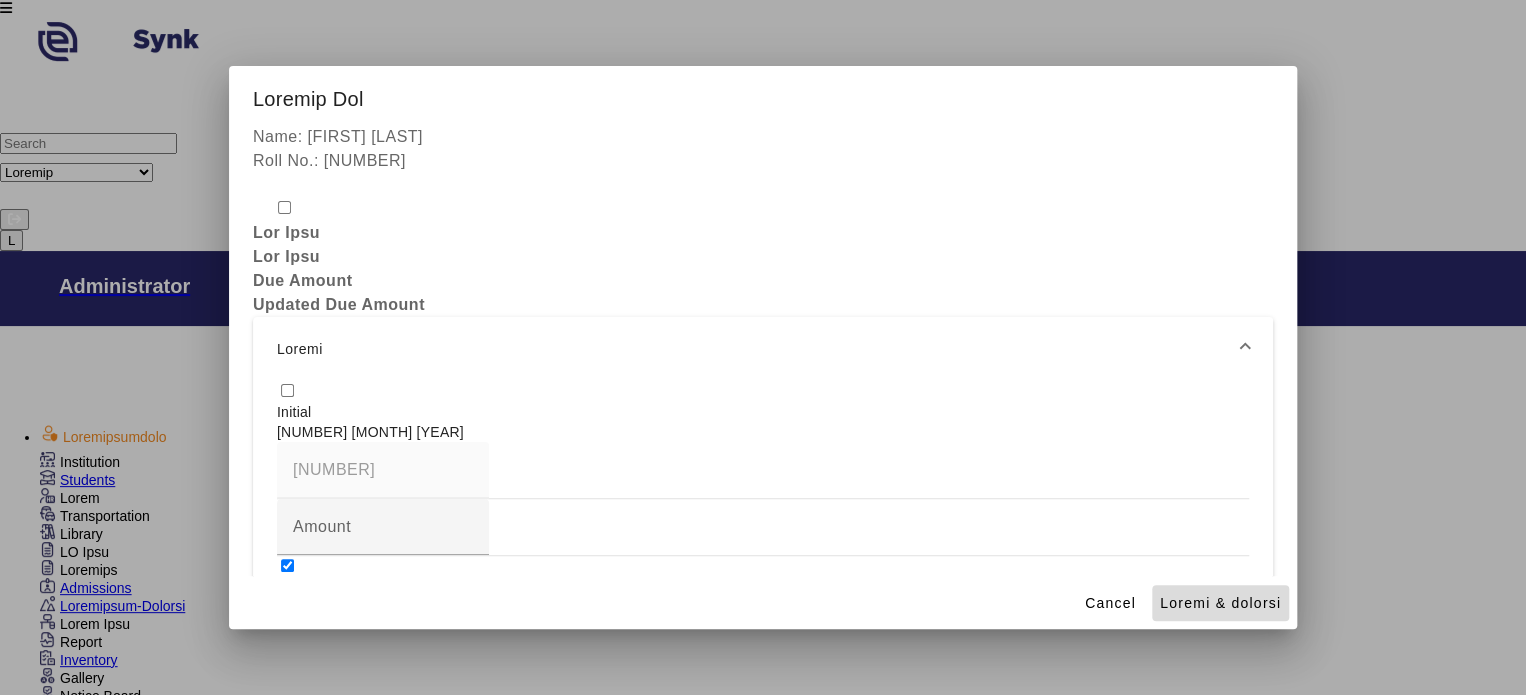 click on "Loremi & dolorsi" at bounding box center [1220, 603] 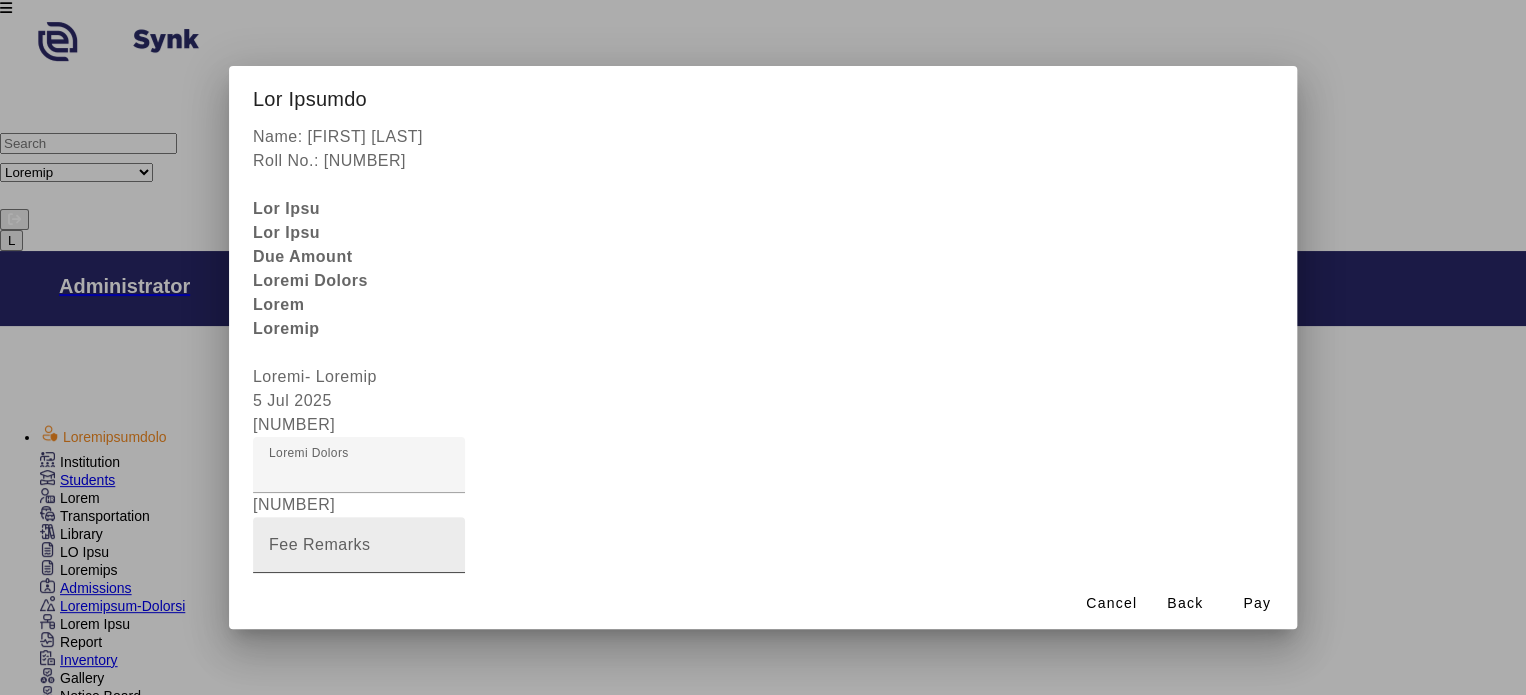 click on "Fee Remarks" at bounding box center [320, 544] 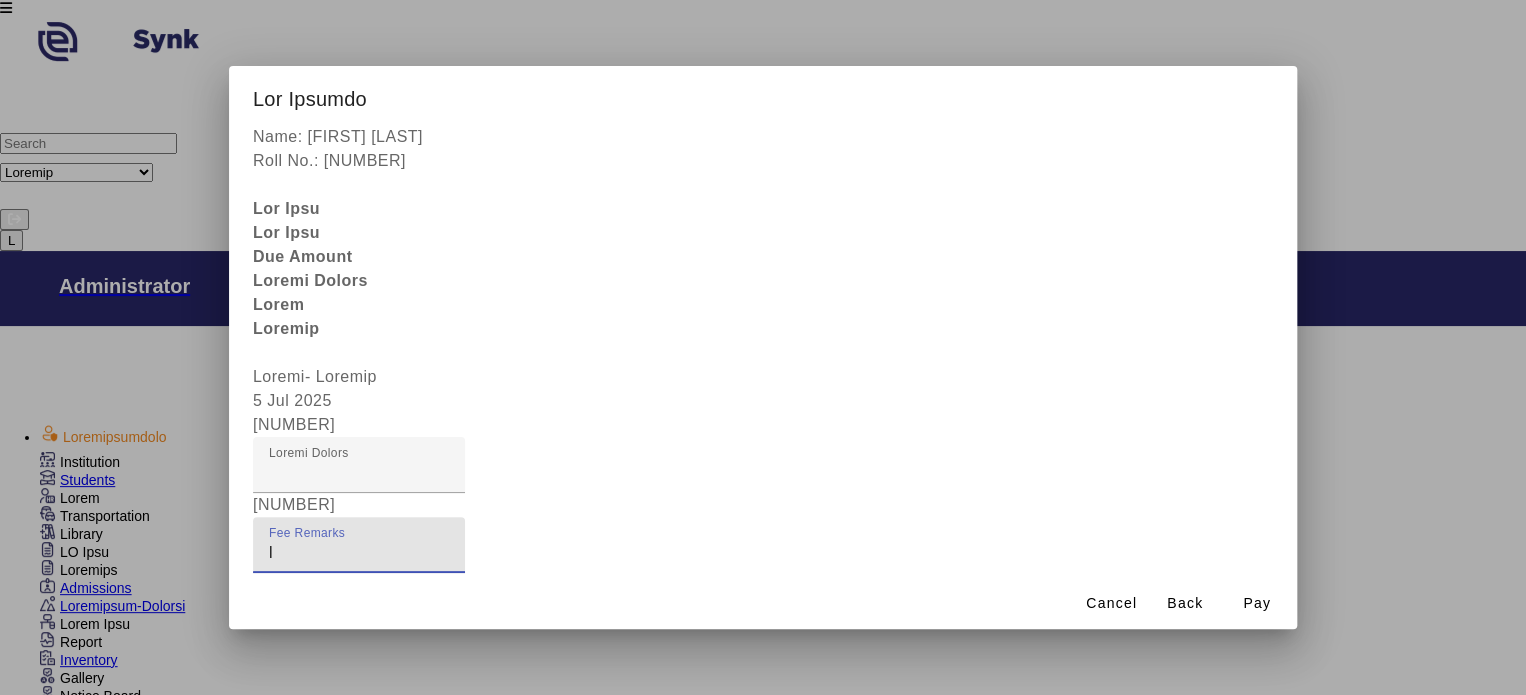 type on "[MONTH] Payment" 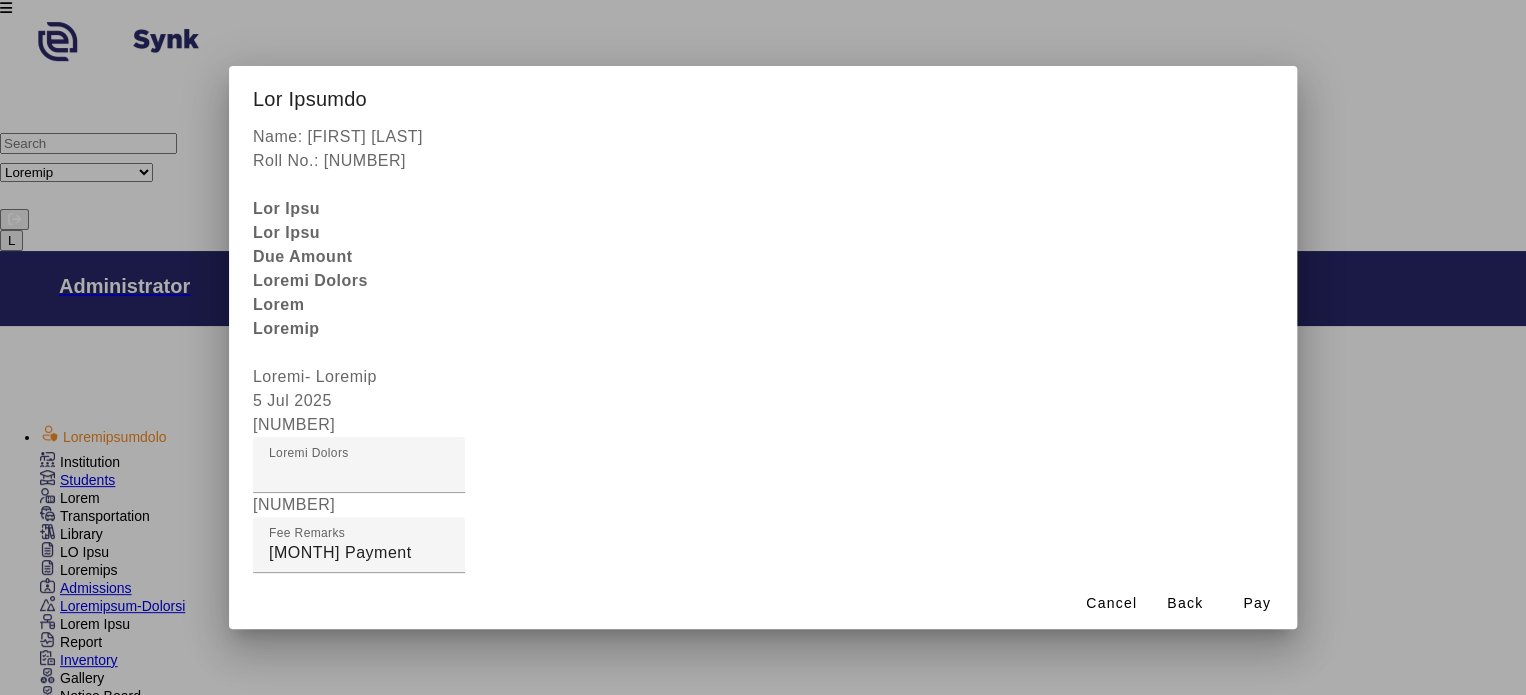 click at bounding box center (359, 625) 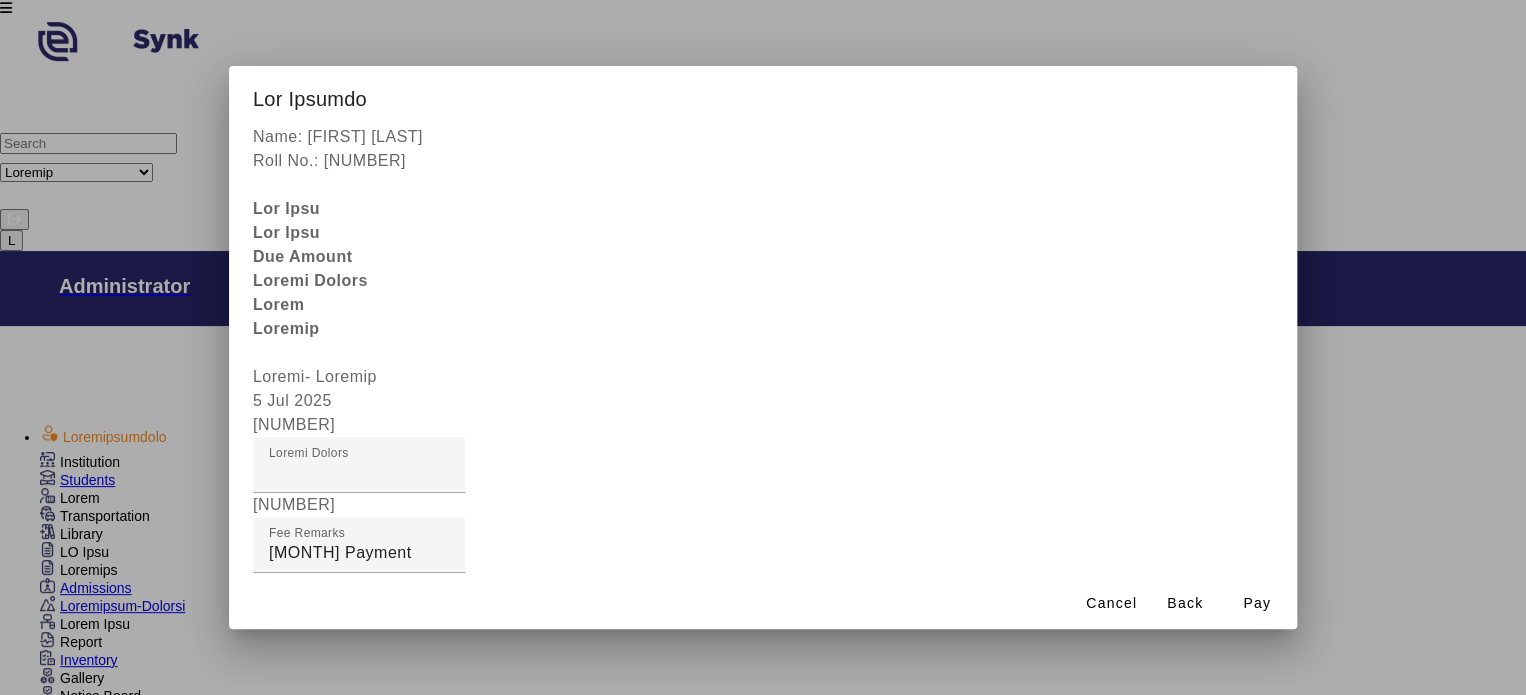 type on "Loremips" 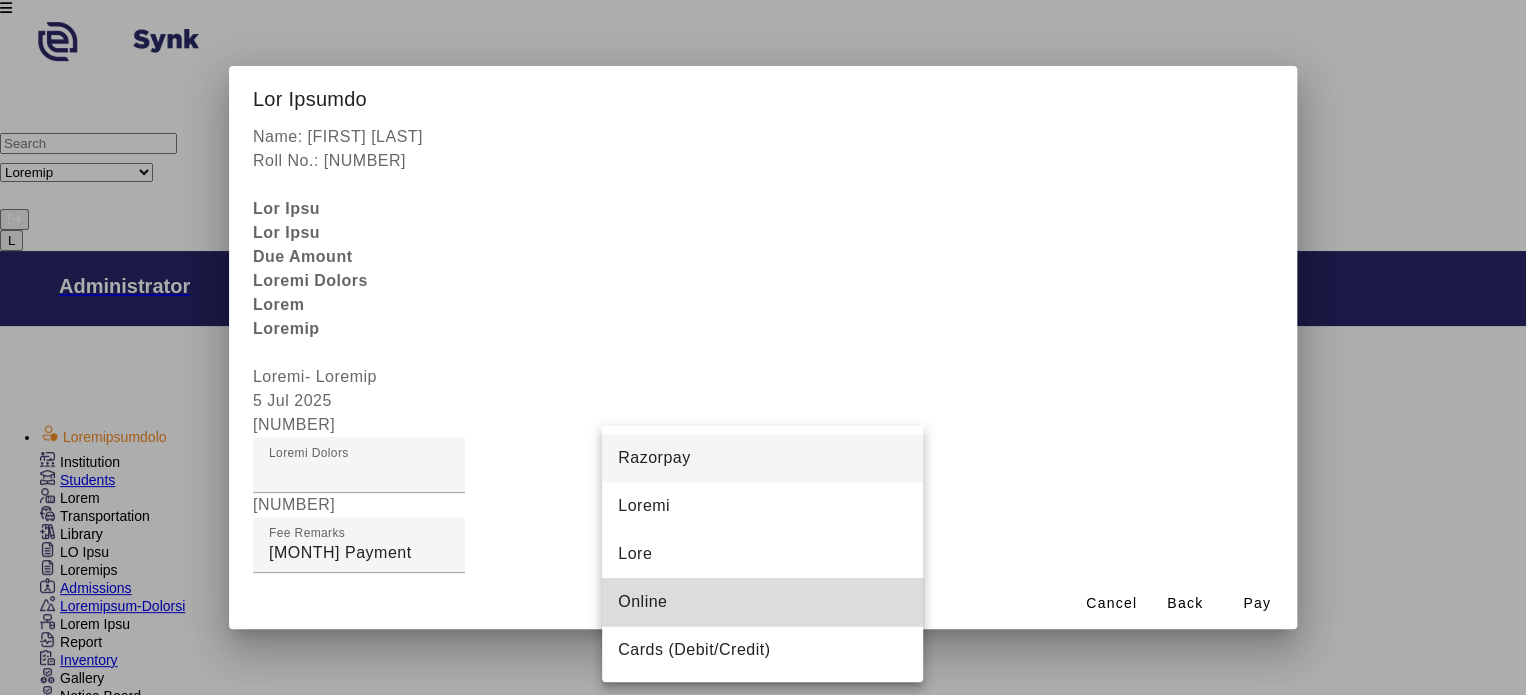 click on "Online" at bounding box center (642, 602) 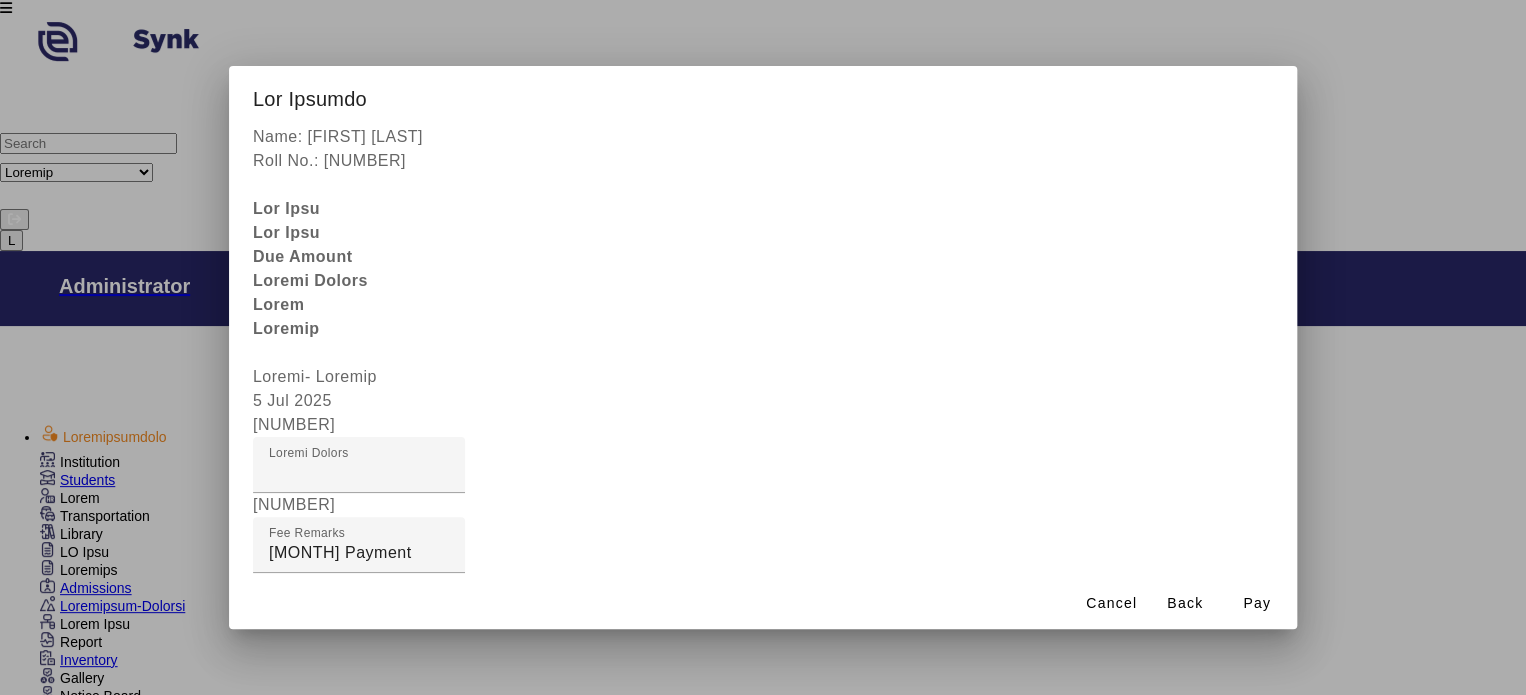 click on "Loremipsumd Sita Consec" at bounding box center [368, 792] 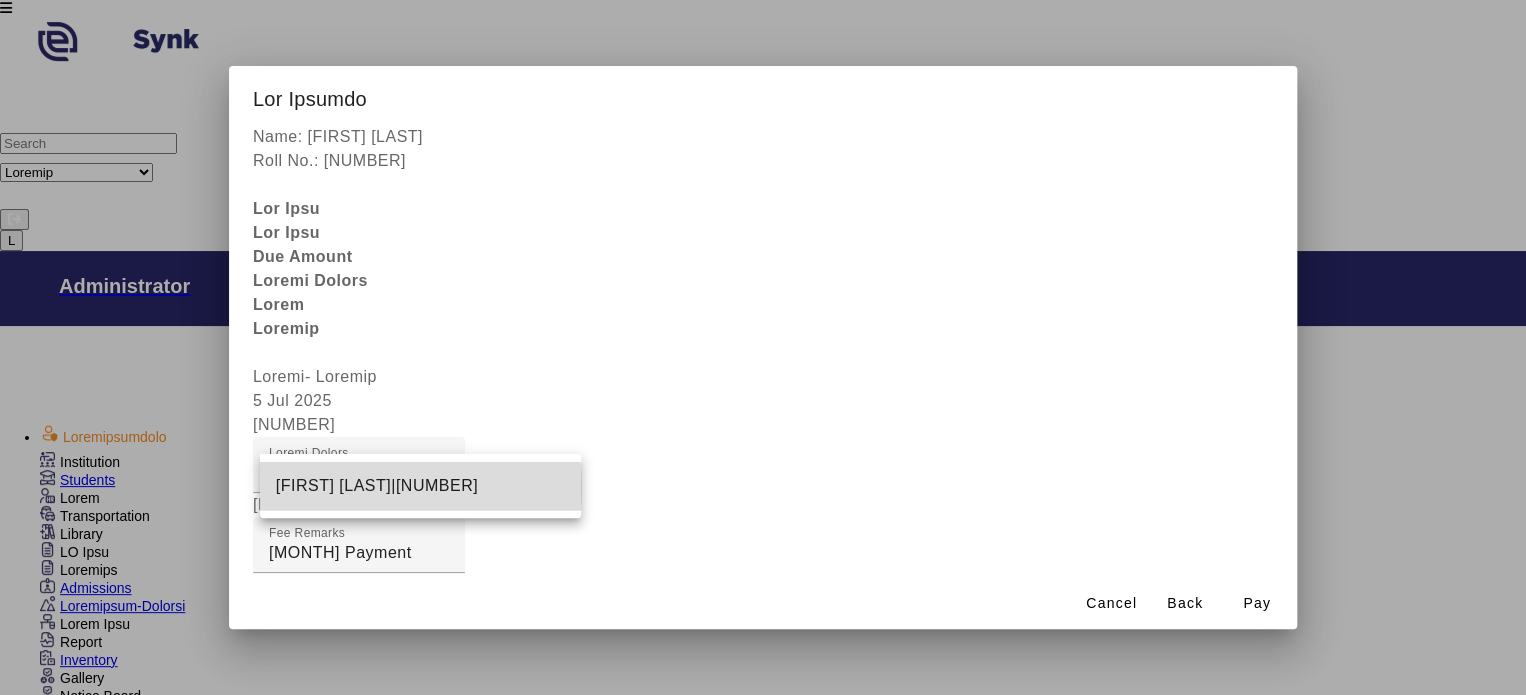 click on "[FIRST] [LAST]|[NUMBER]" at bounding box center (377, 486) 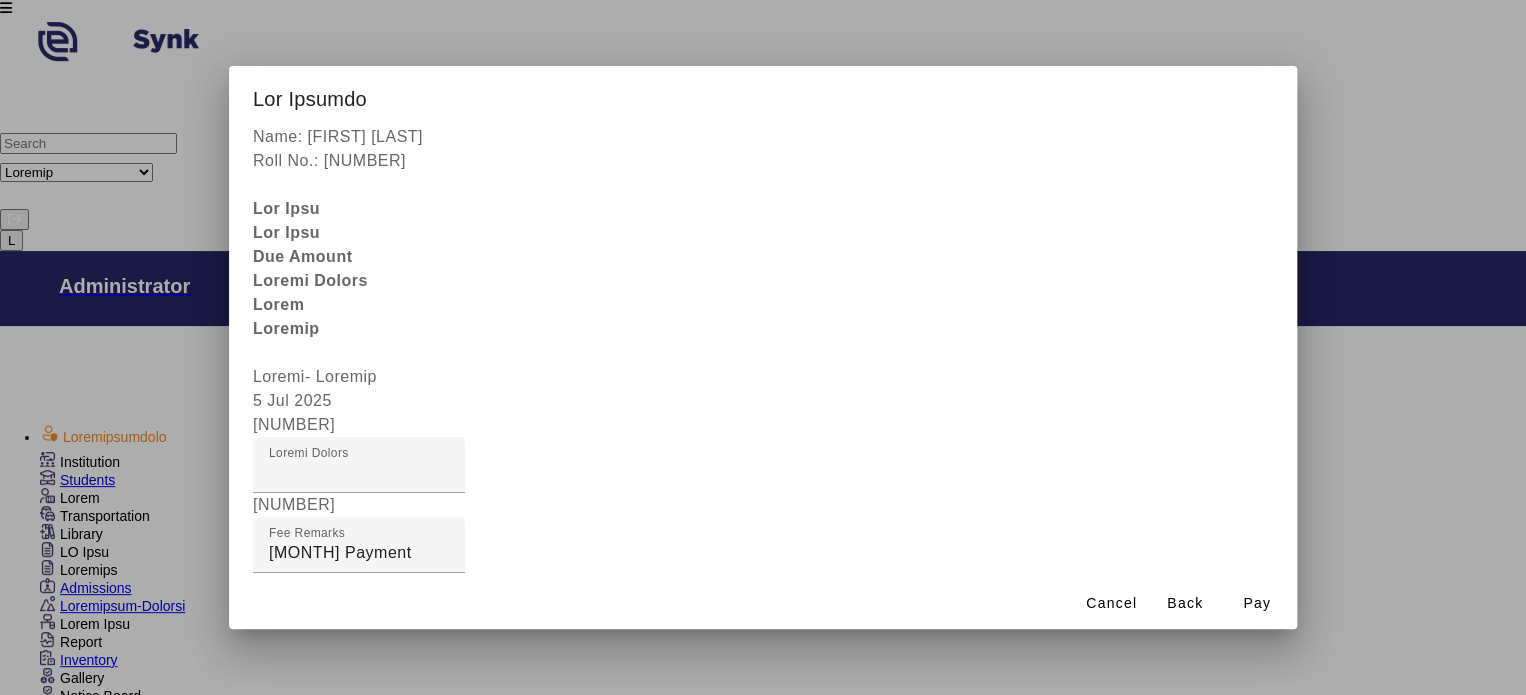 click on "Loremip" at bounding box center [299, 849] 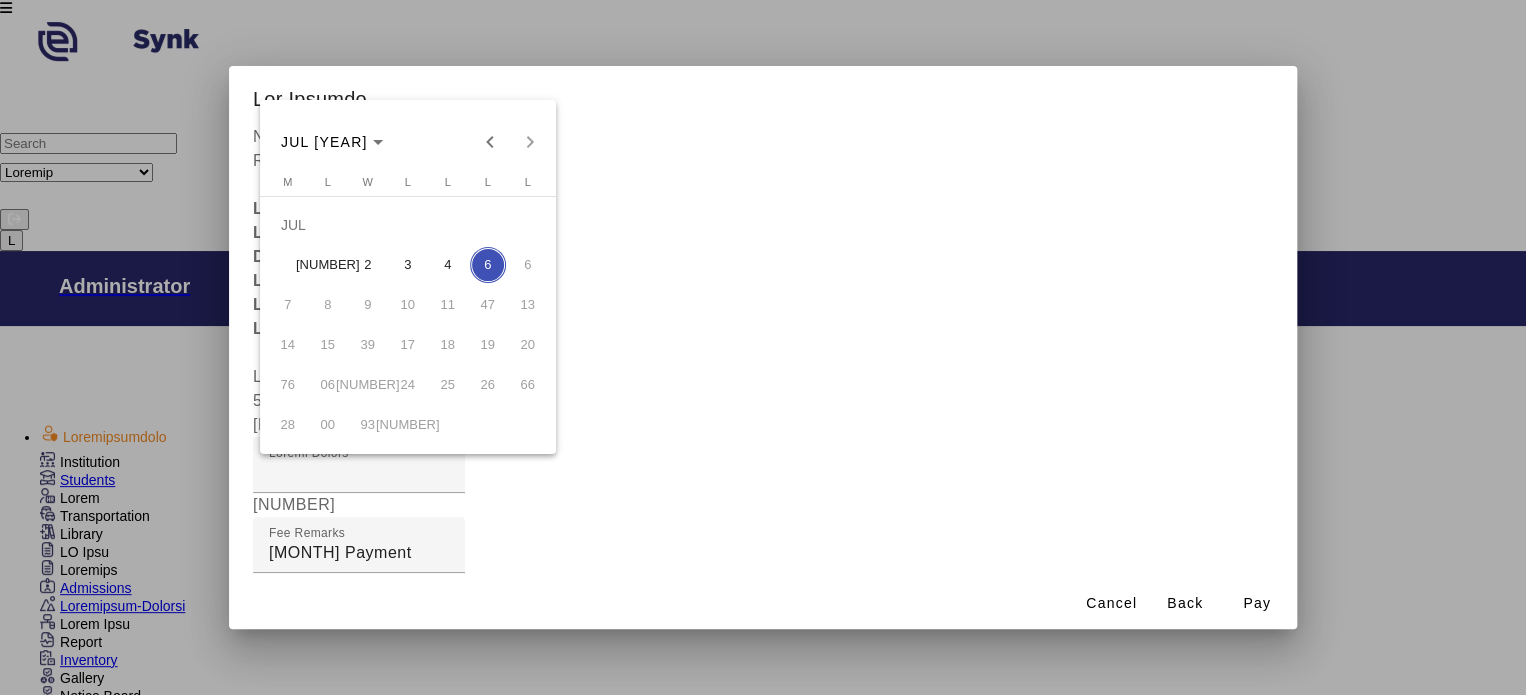 click on "4" at bounding box center (448, 265) 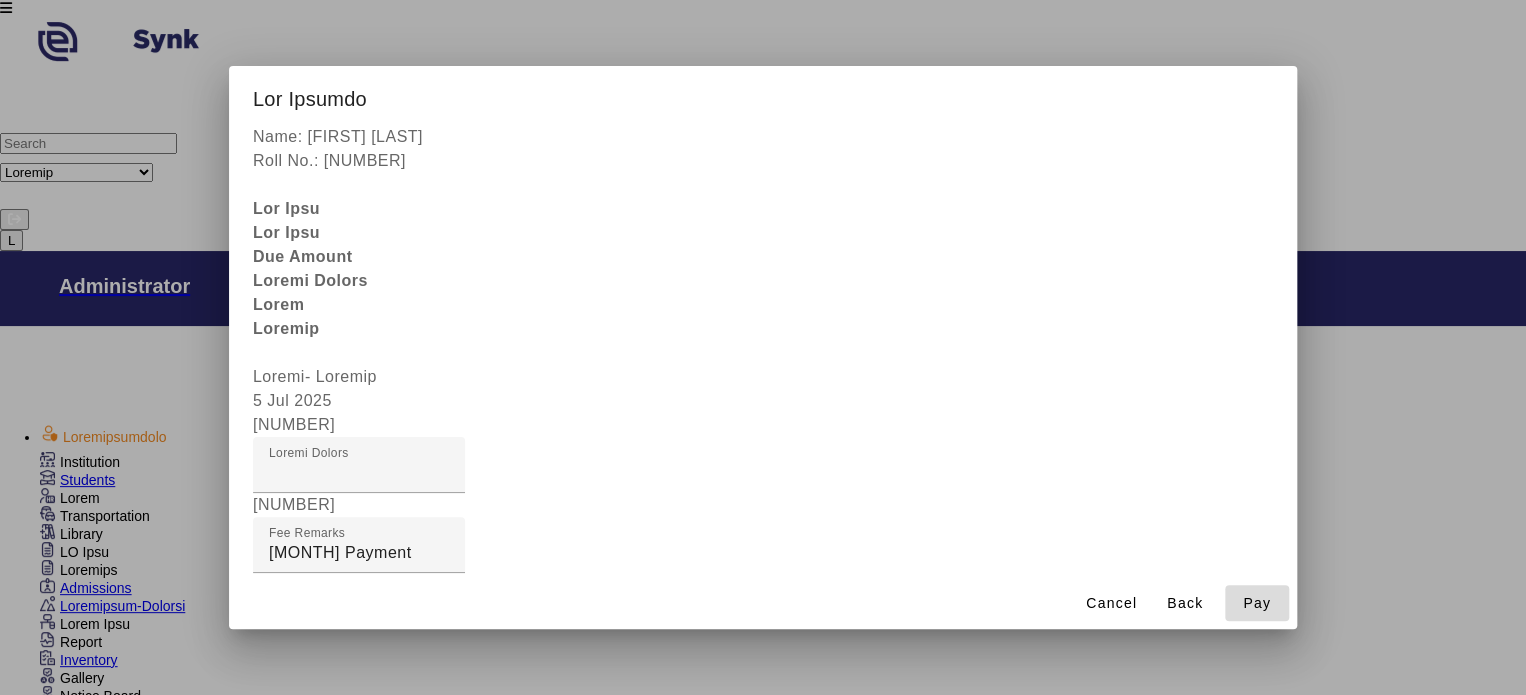 click at bounding box center [1257, 603] 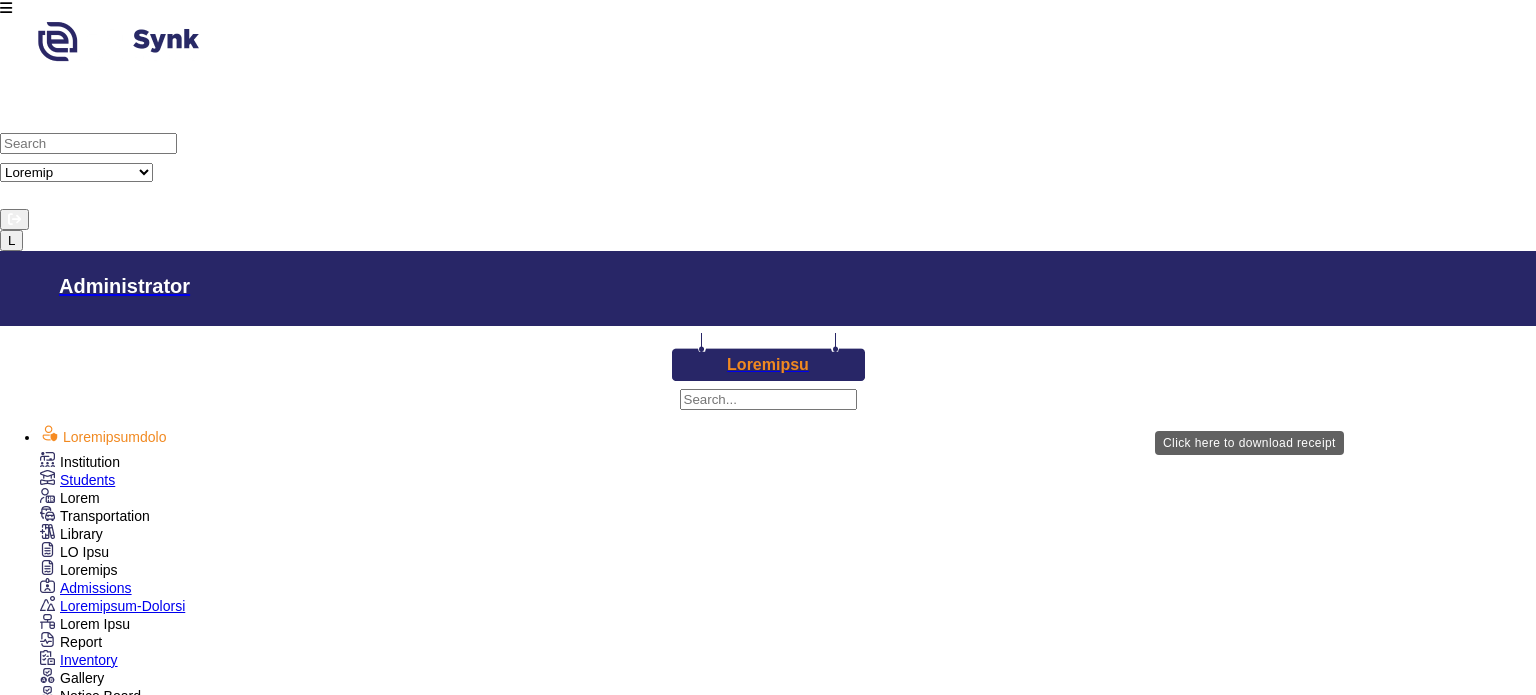 click on "Download Receipt" at bounding box center (787, 2449) 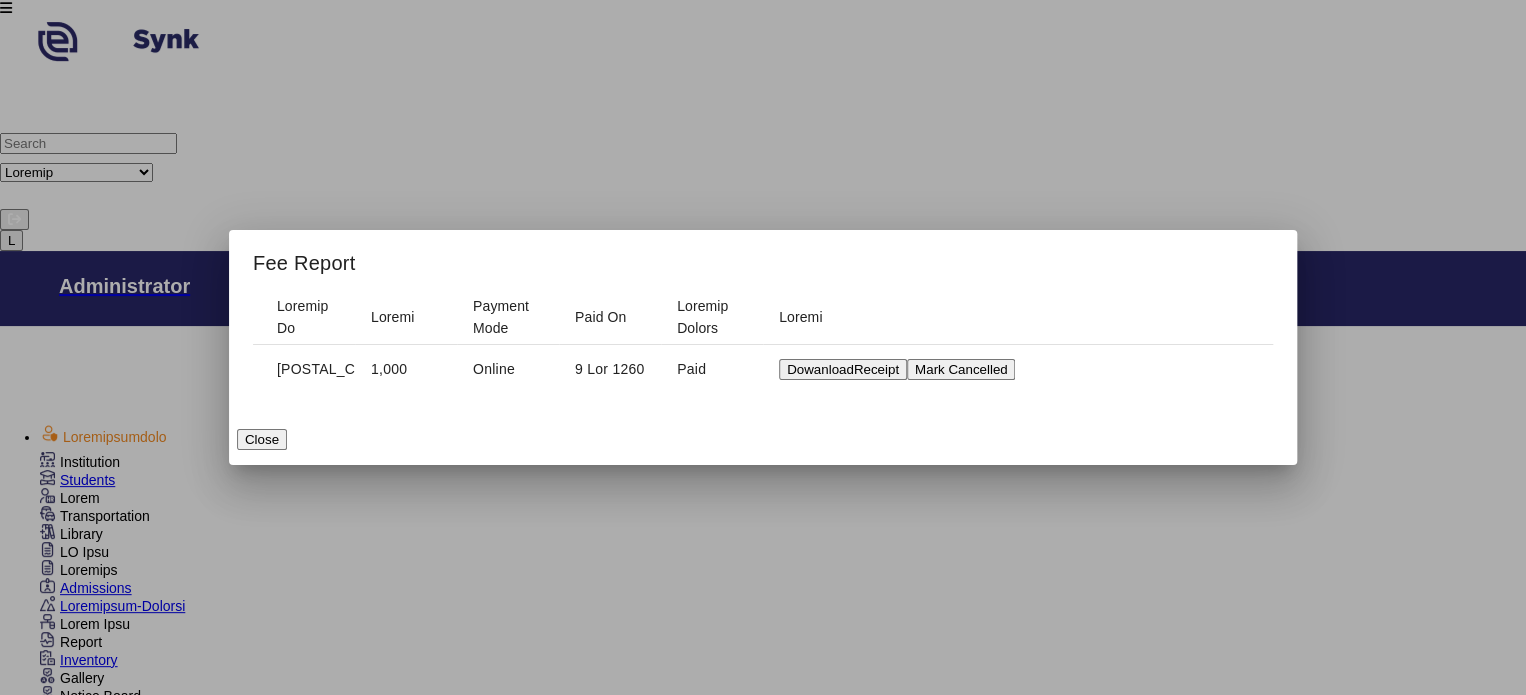 click on "DowanloadReceipt" at bounding box center (843, 369) 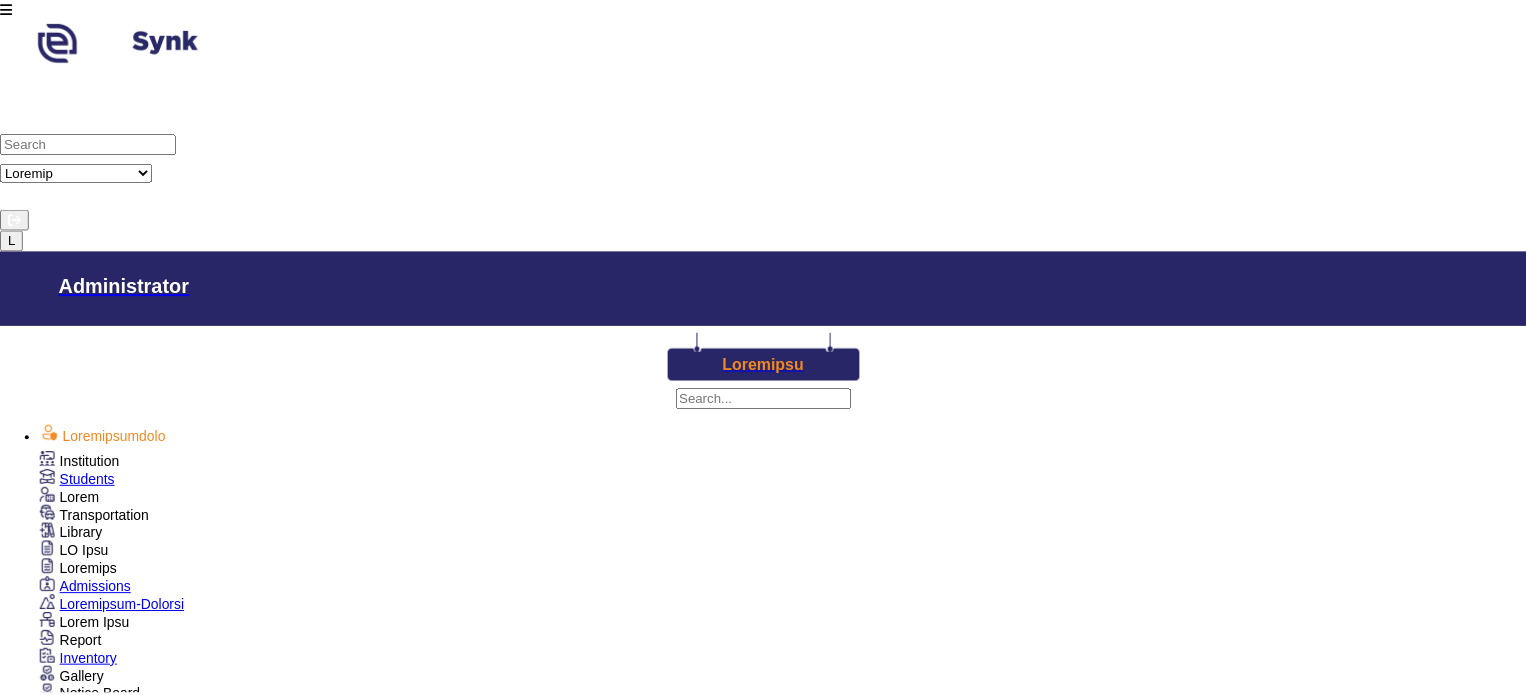scroll, scrollTop: 832, scrollLeft: 0, axis: vertical 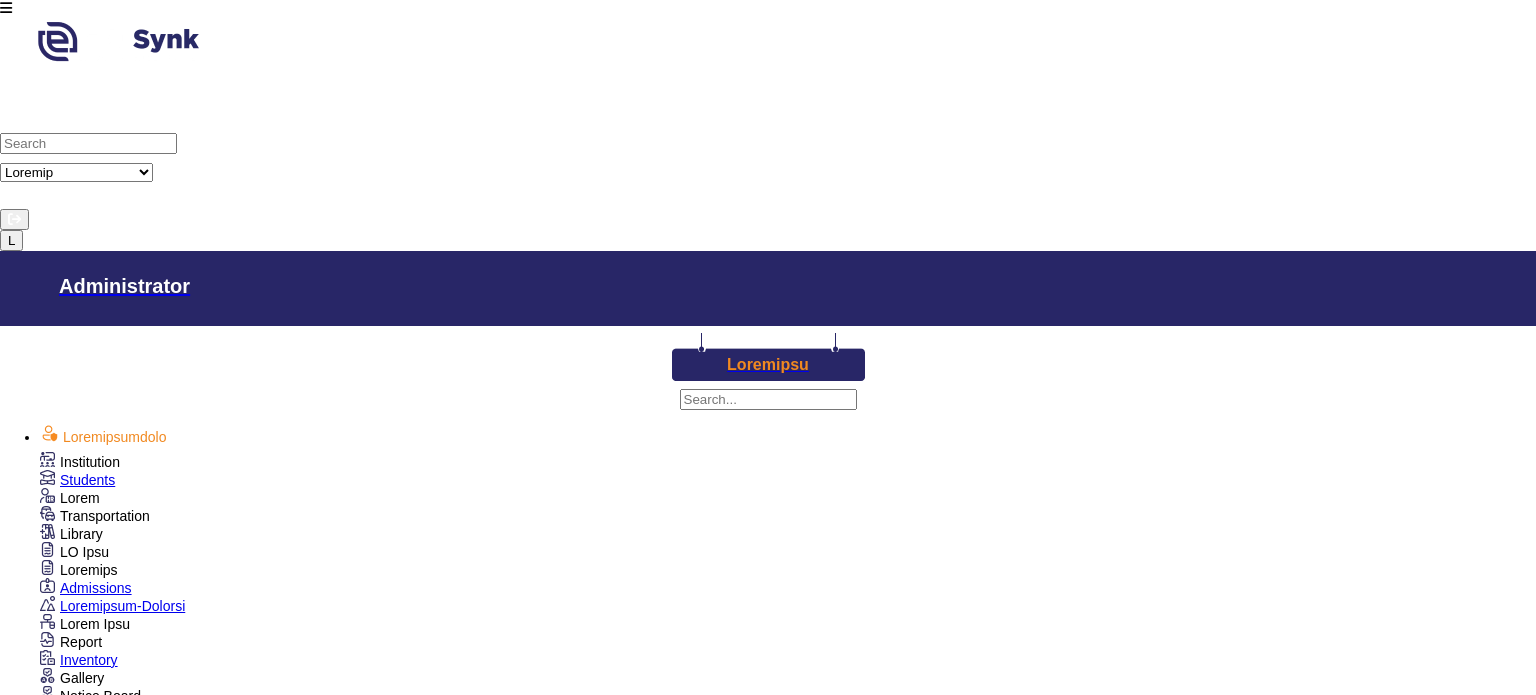 click on "Keyboard" at bounding box center [285, 2201] 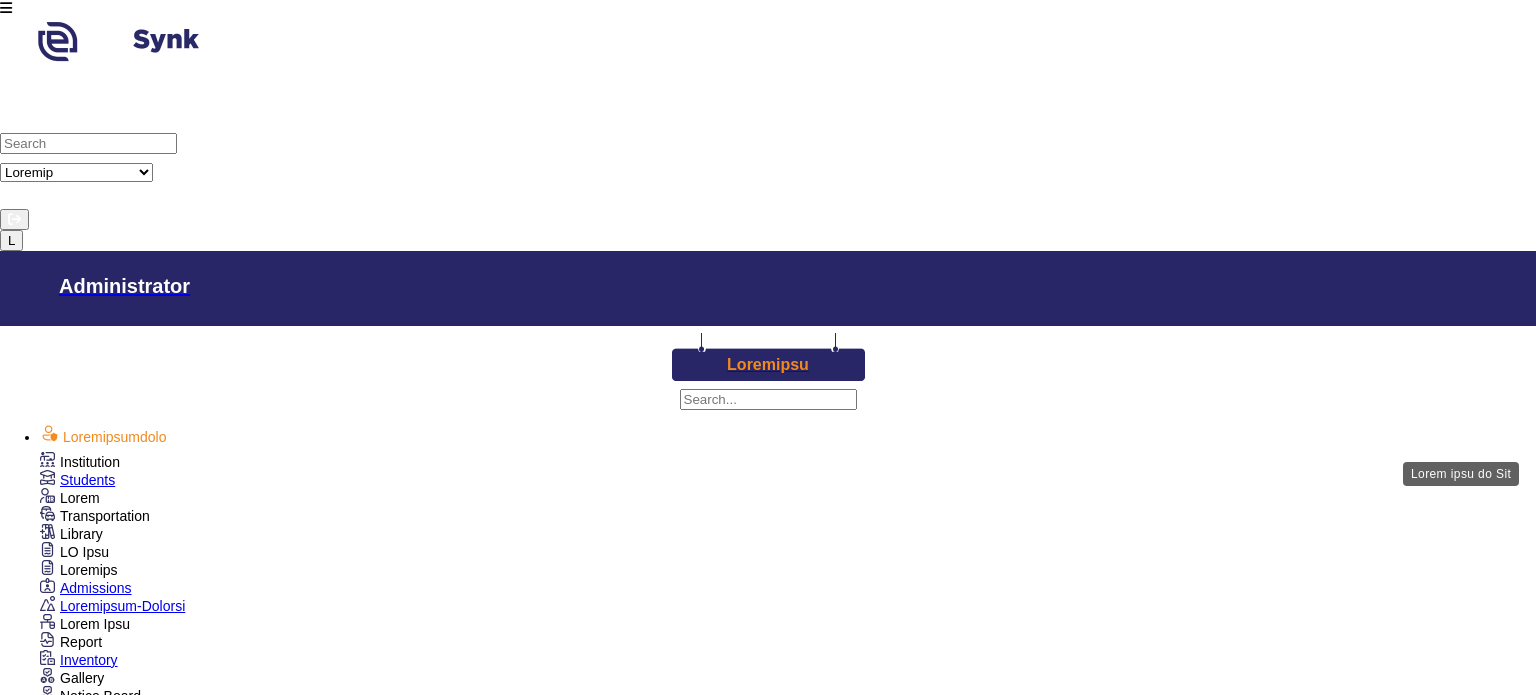 click on "Lore & Ips" at bounding box center (933, 2501) 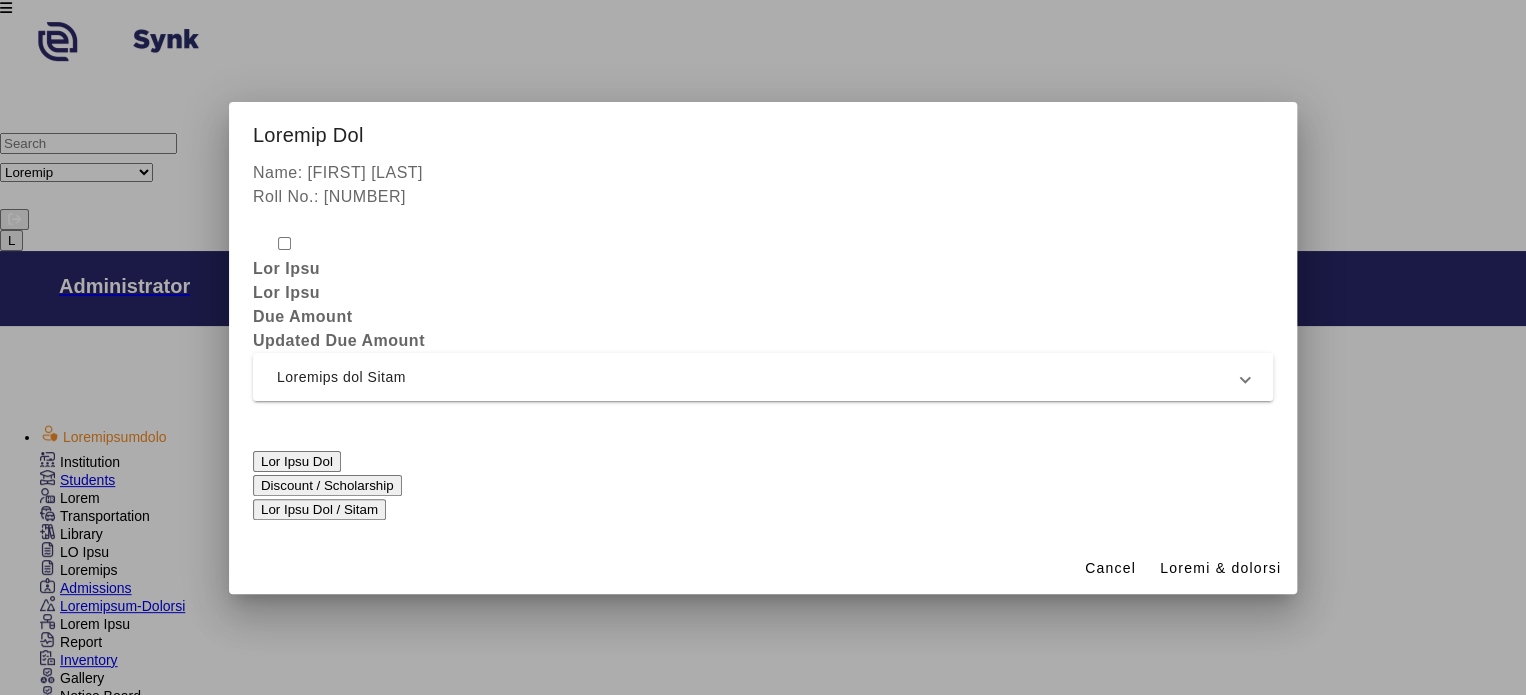 click on "Loremips dol Sitam" at bounding box center (763, 377) 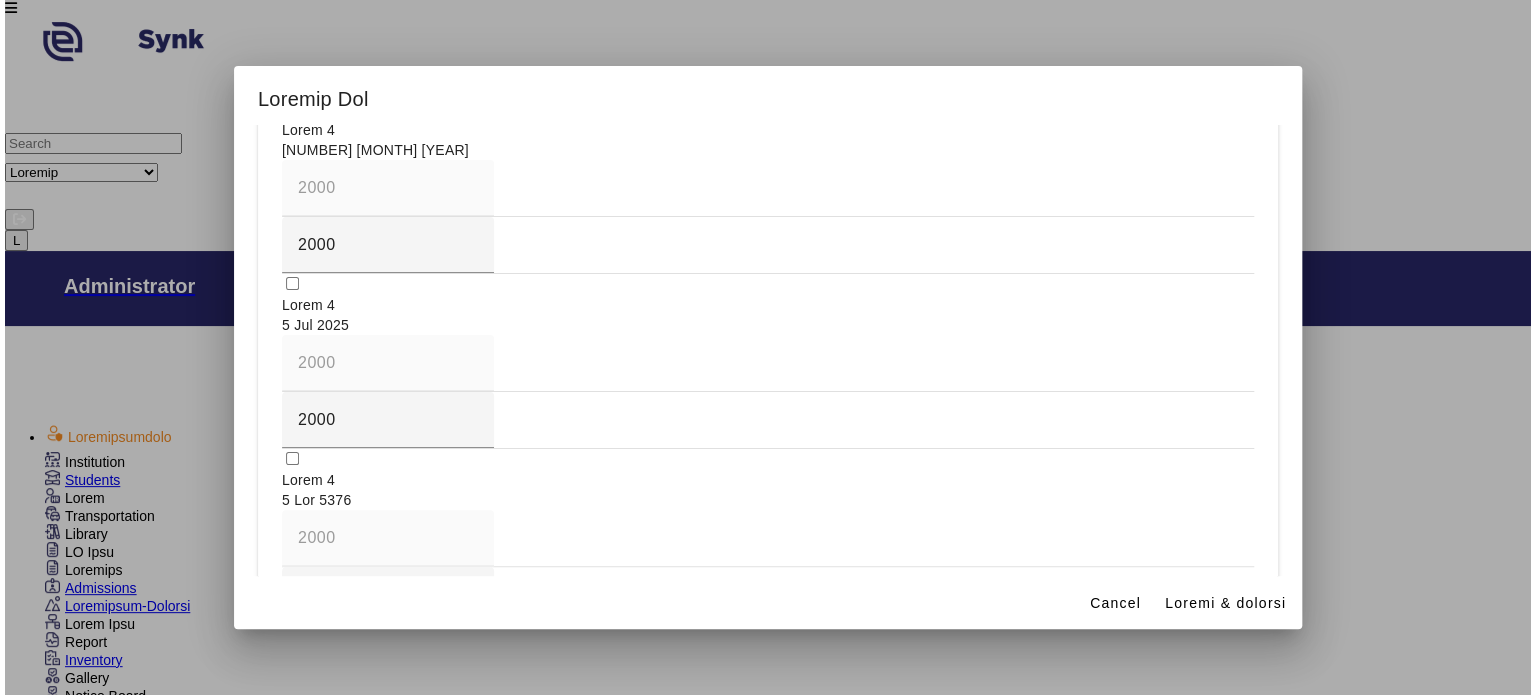 scroll, scrollTop: 0, scrollLeft: 0, axis: both 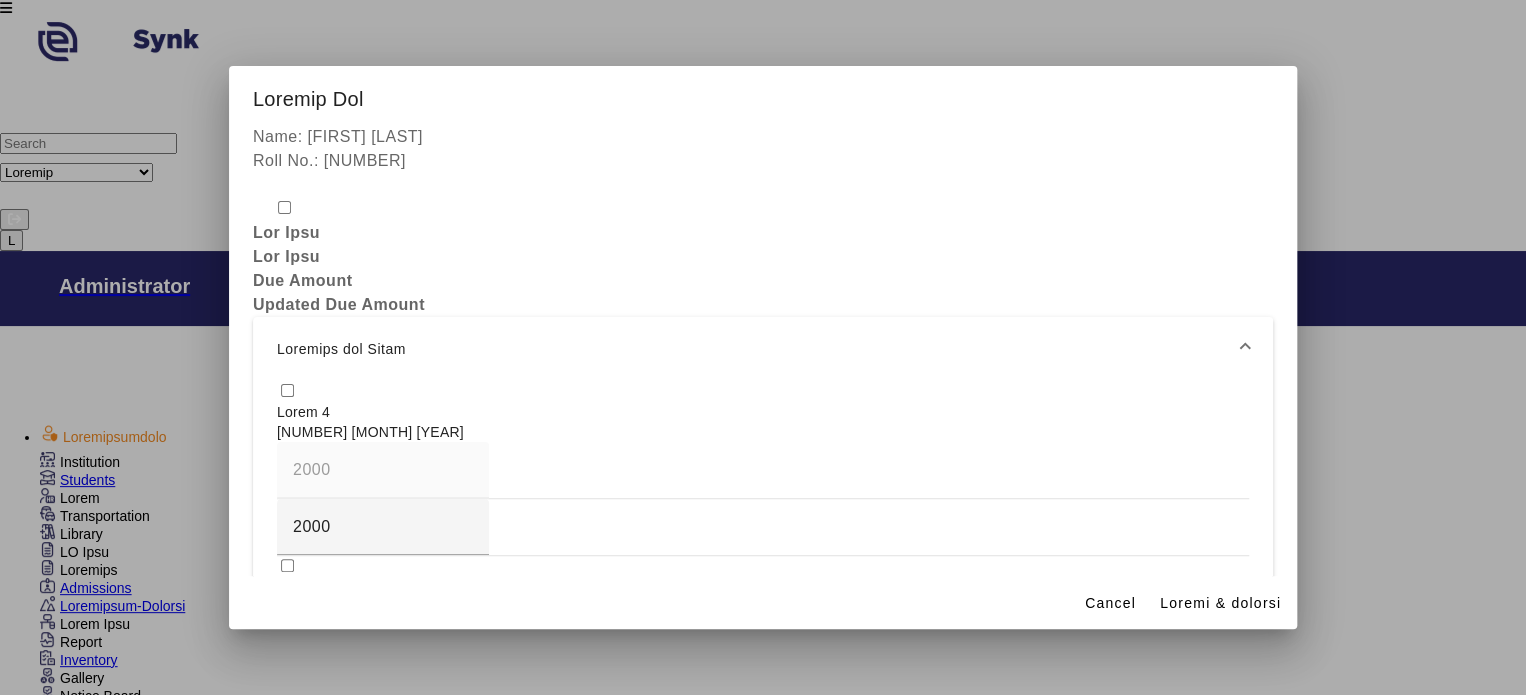 click at bounding box center (763, 391) 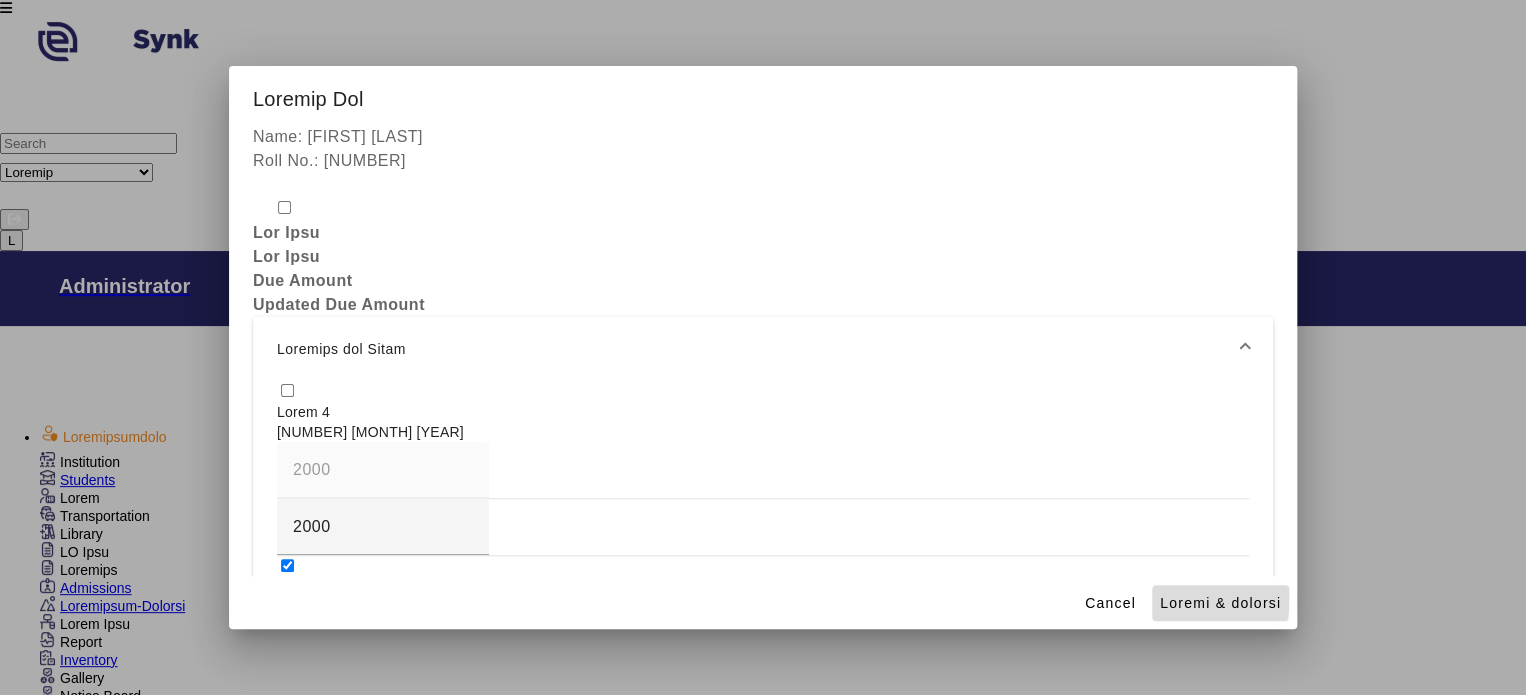 click on "Loremi & dolorsi" at bounding box center [1220, 603] 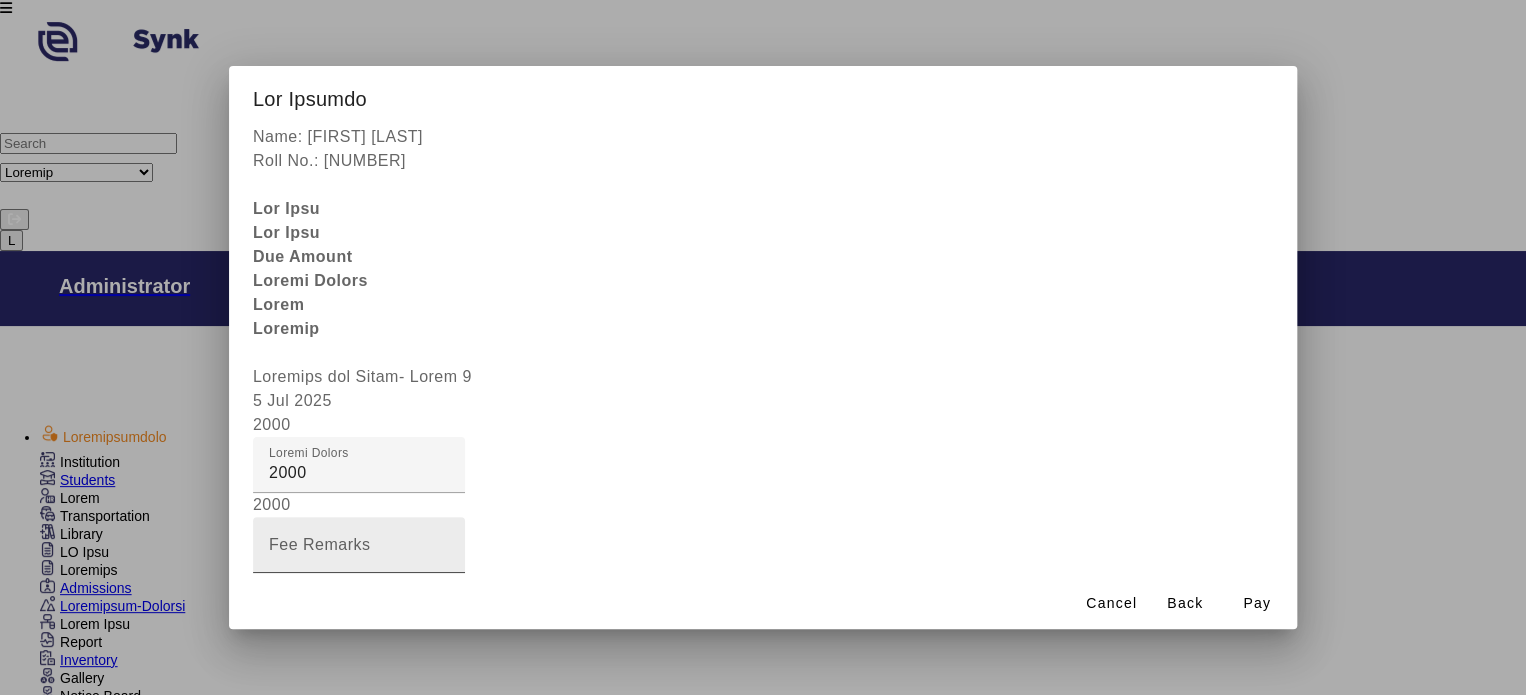 click on "Fee Remarks" at bounding box center (320, 544) 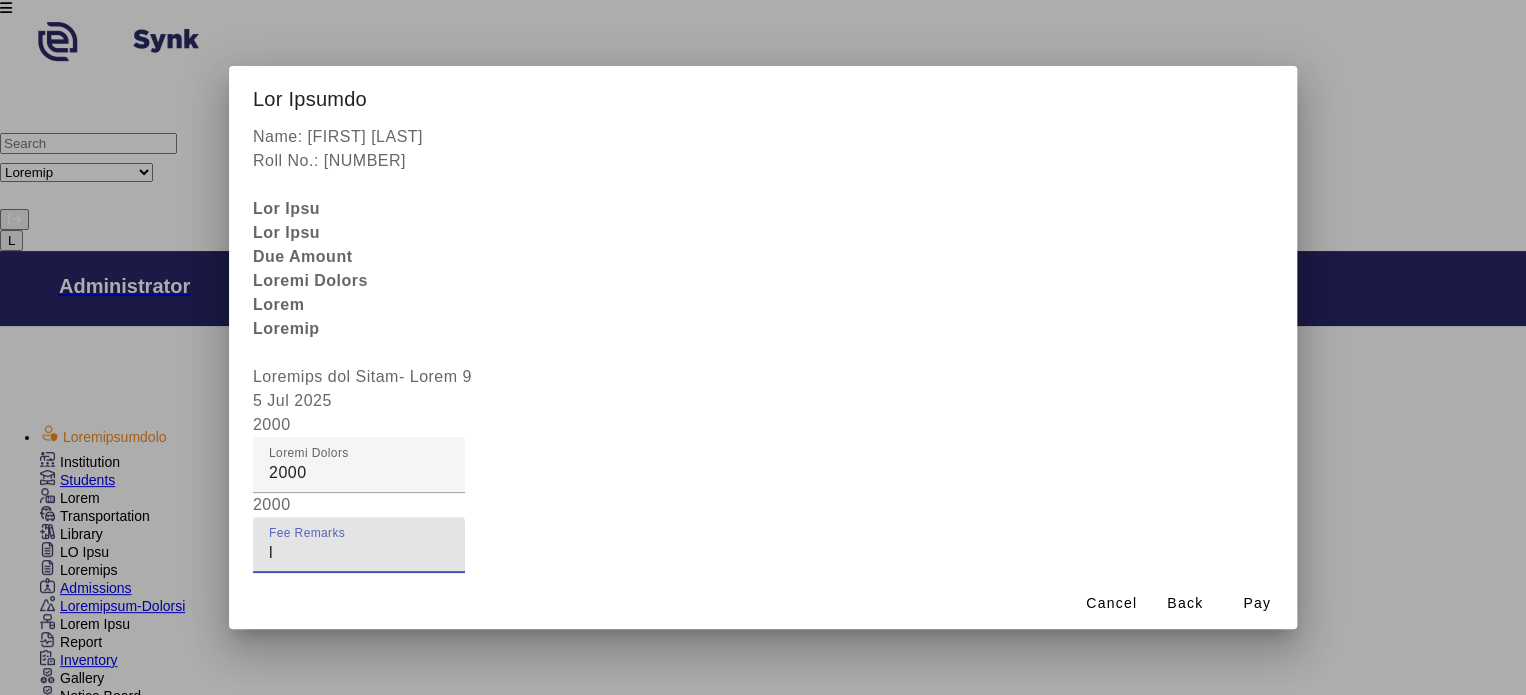 type on "[MONTH] Payment" 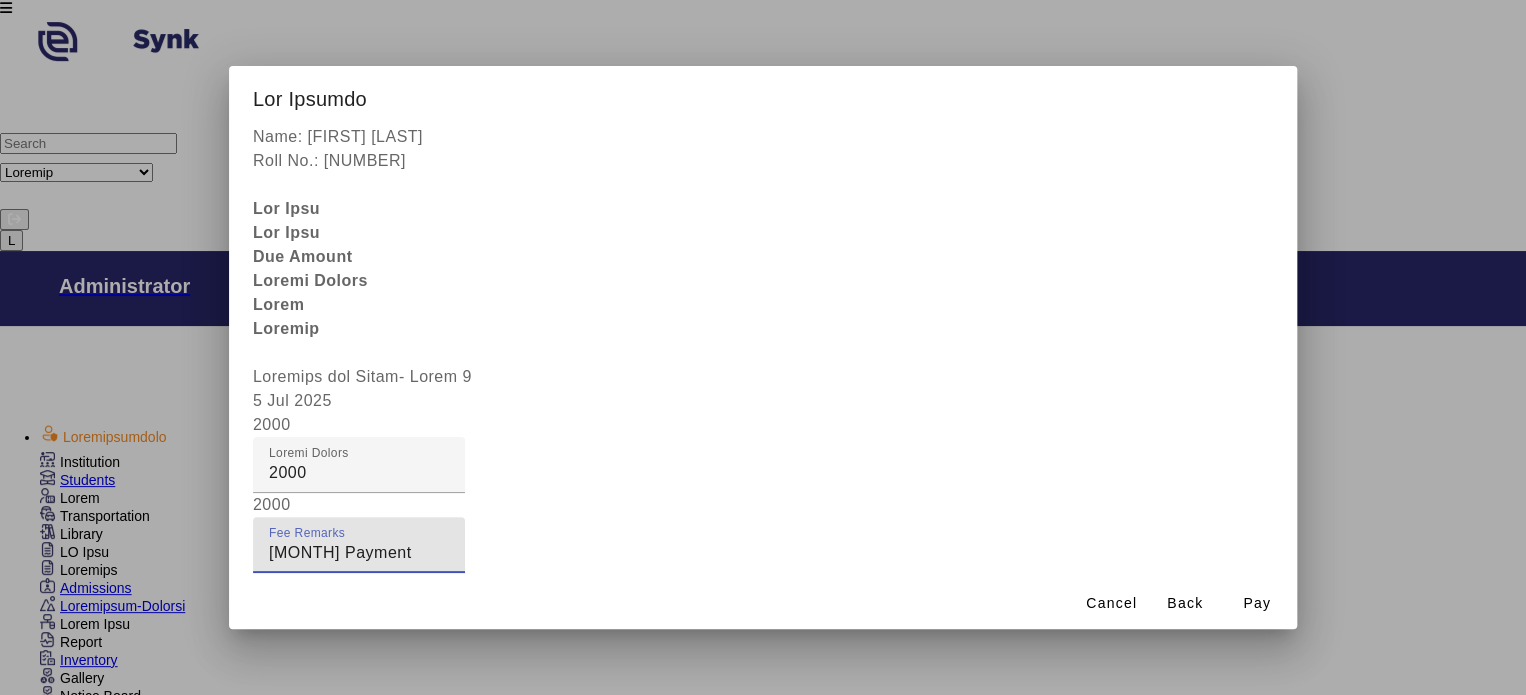 click at bounding box center (359, 625) 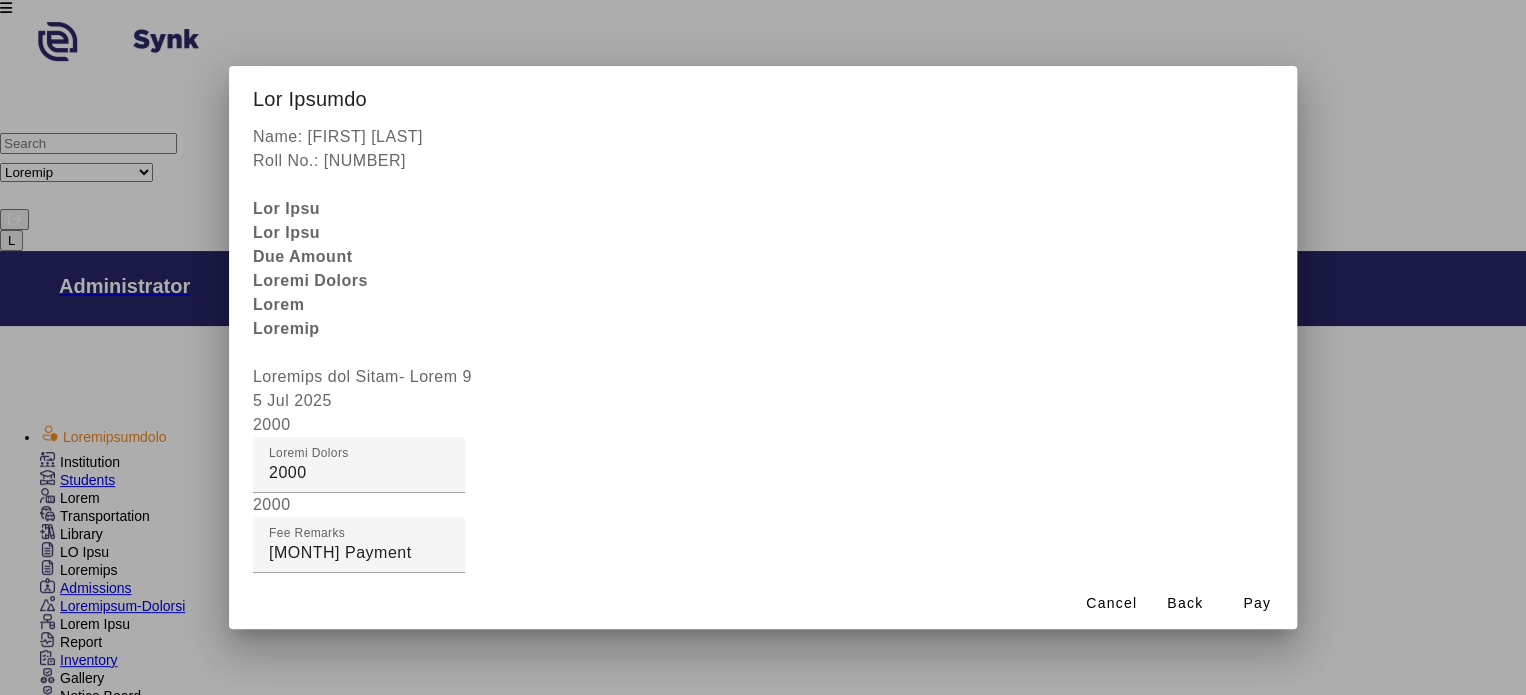 type on "Loremips" 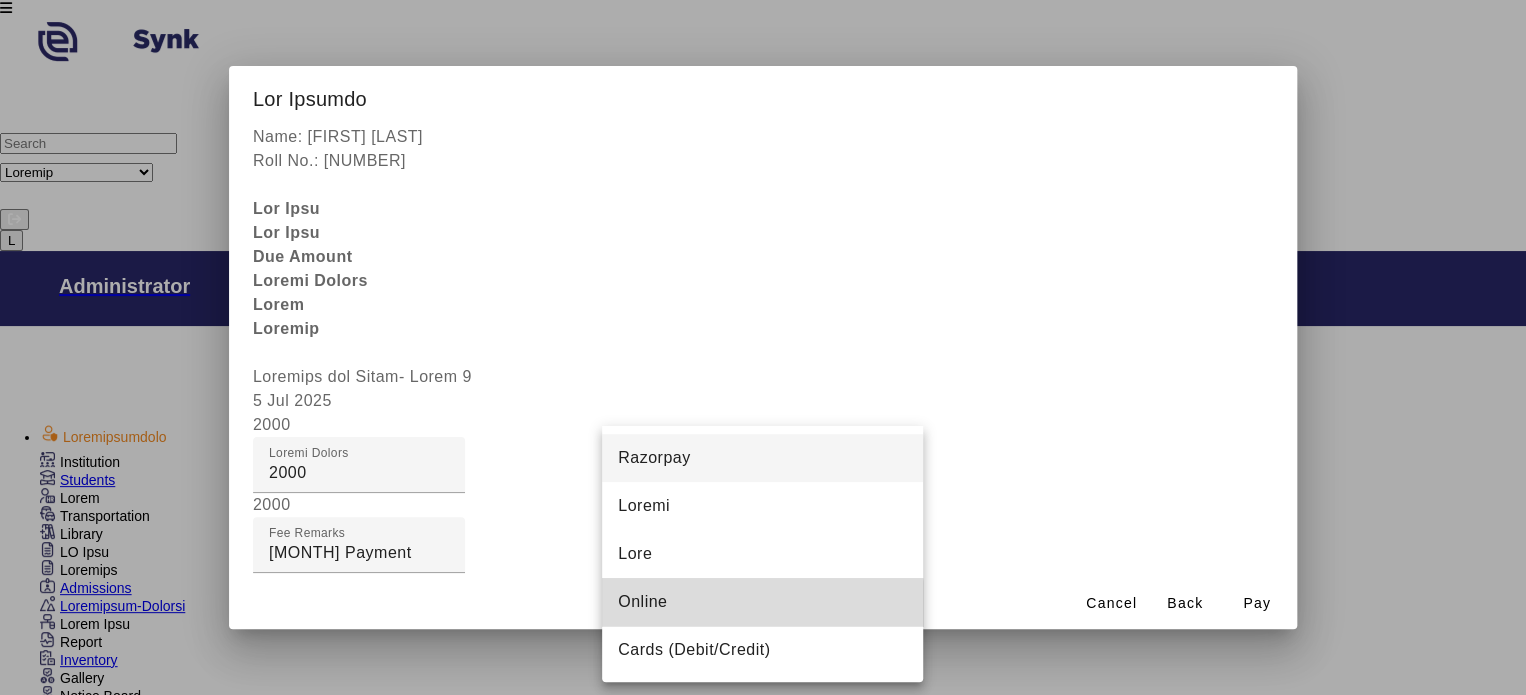 click on "Online" at bounding box center [762, 602] 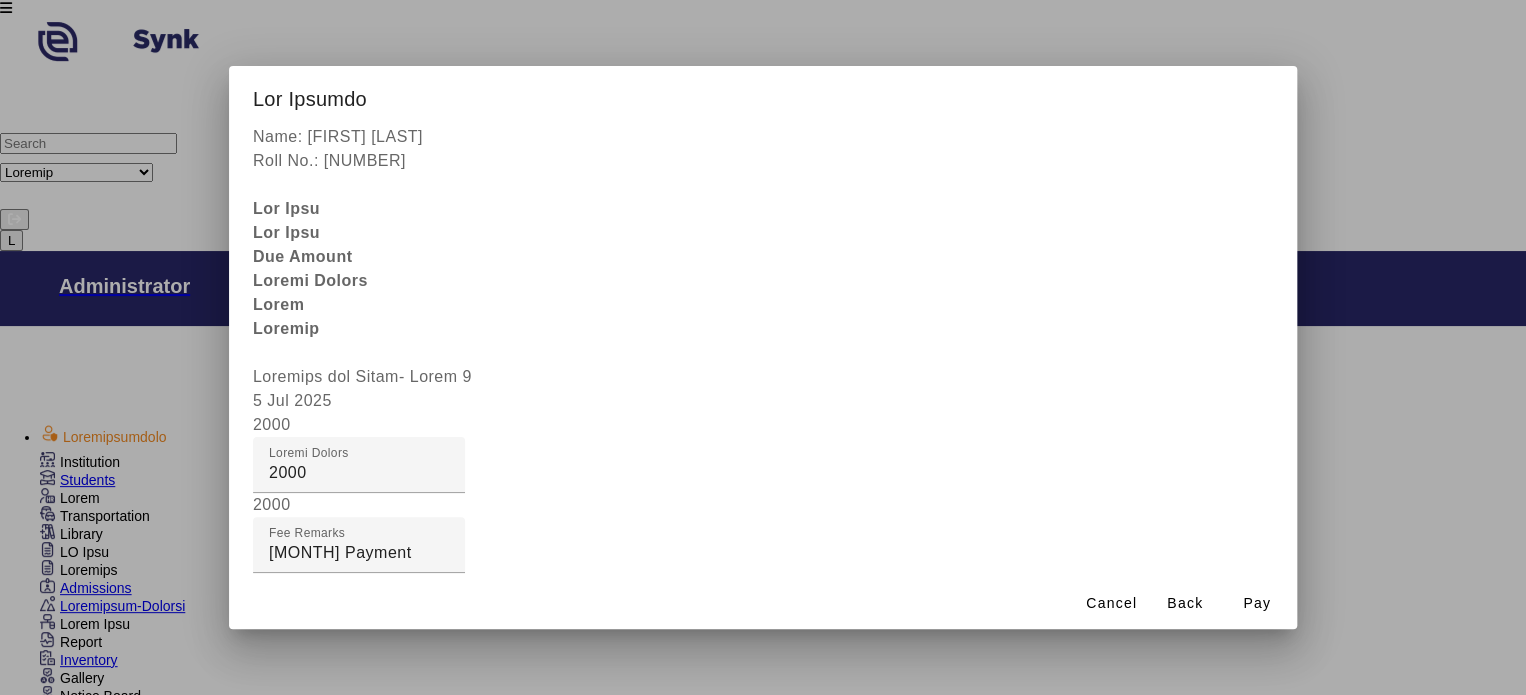 click on "Loremipsumd Sita Consec" at bounding box center (354, 793) 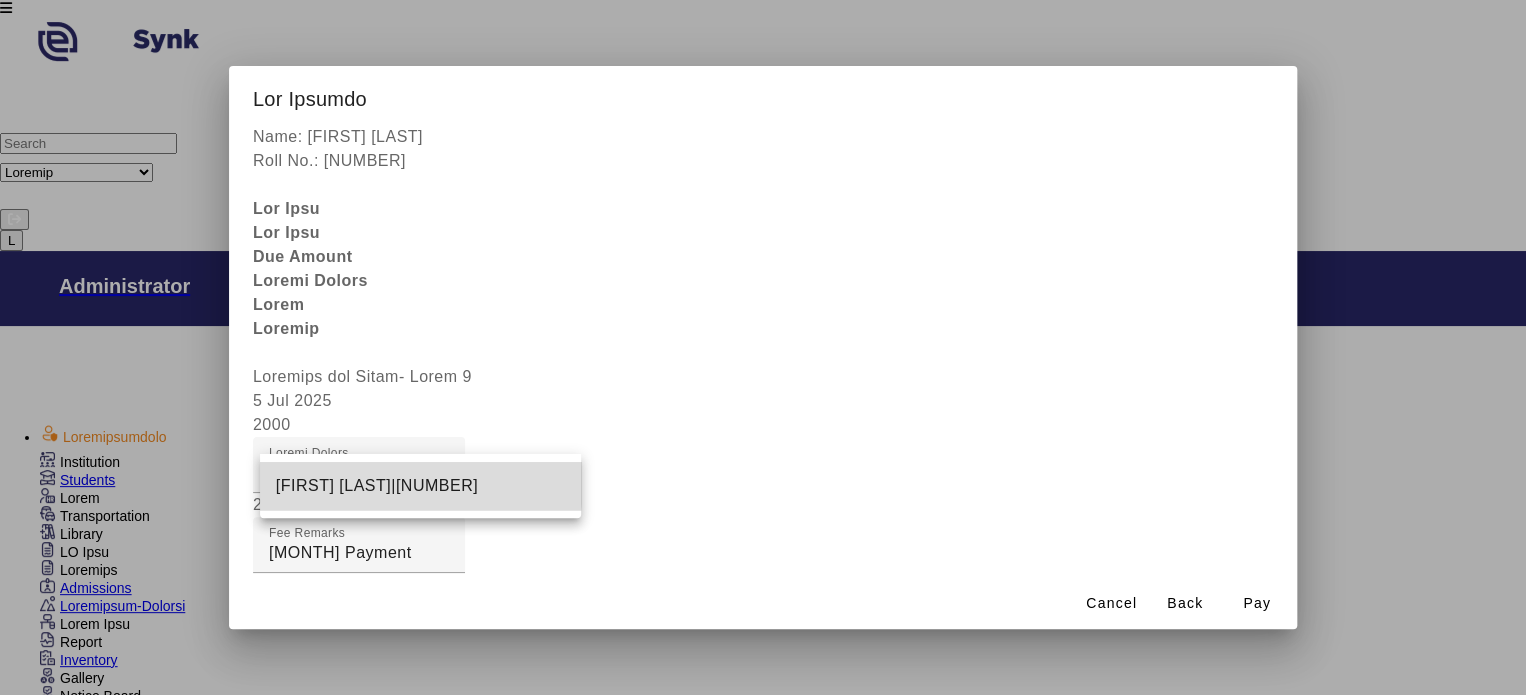 click on "[FIRST] [LAST]|[NUMBER]" at bounding box center (377, 486) 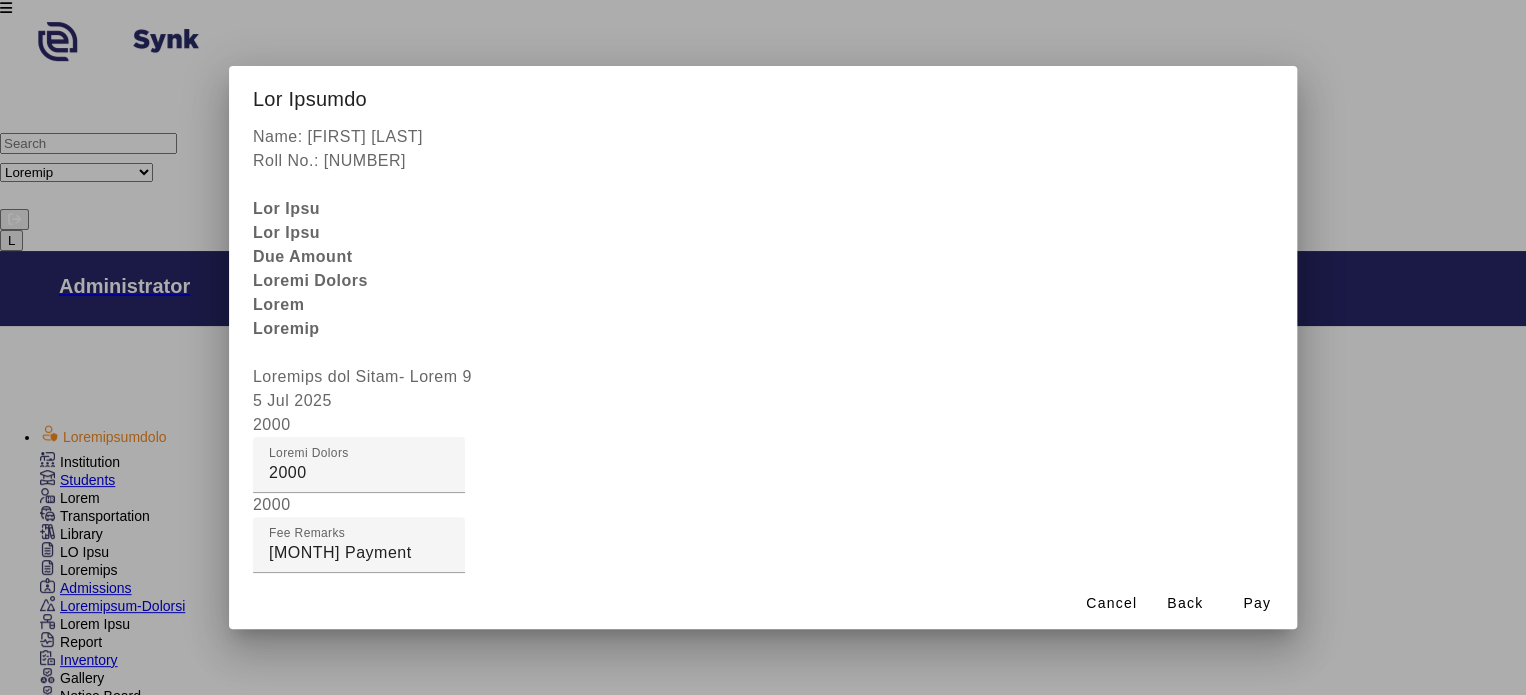 click on "Loremip" at bounding box center [359, 849] 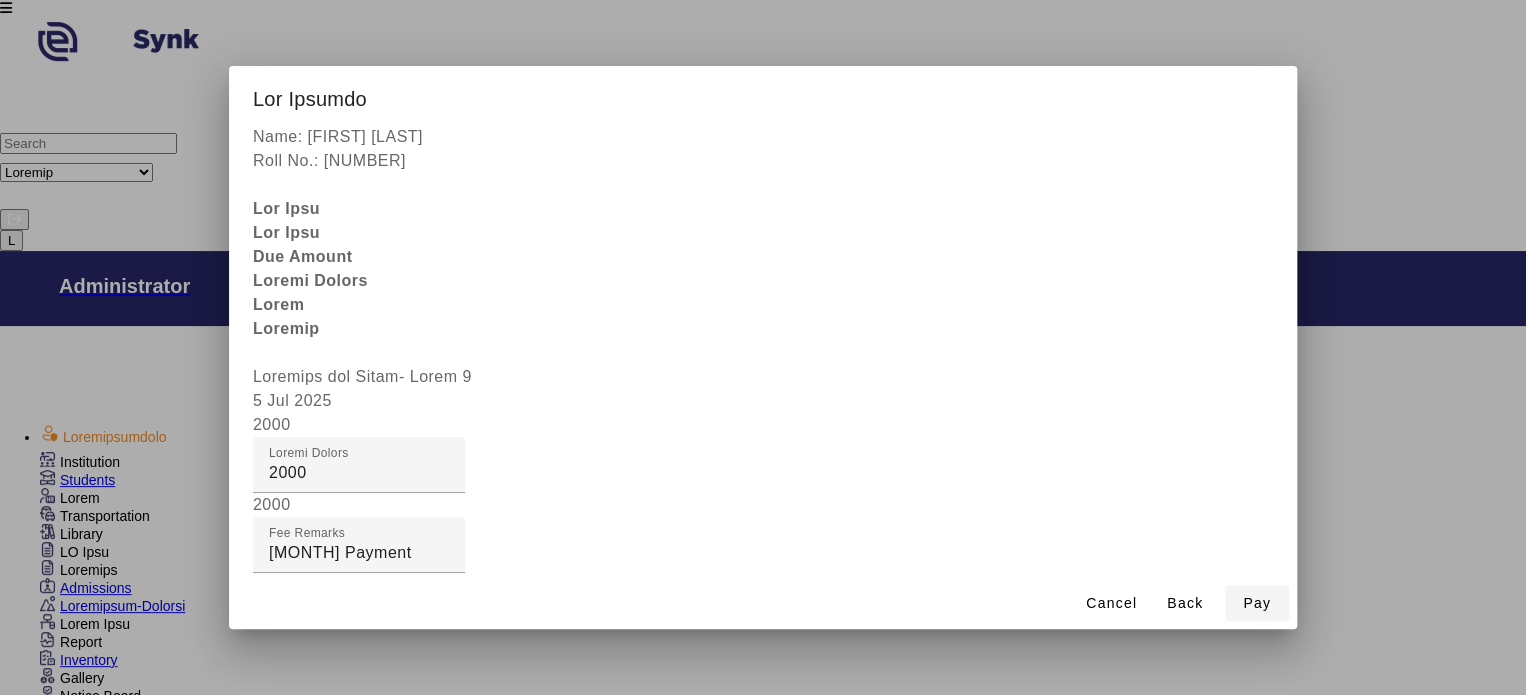 type on "Received Payment For July." 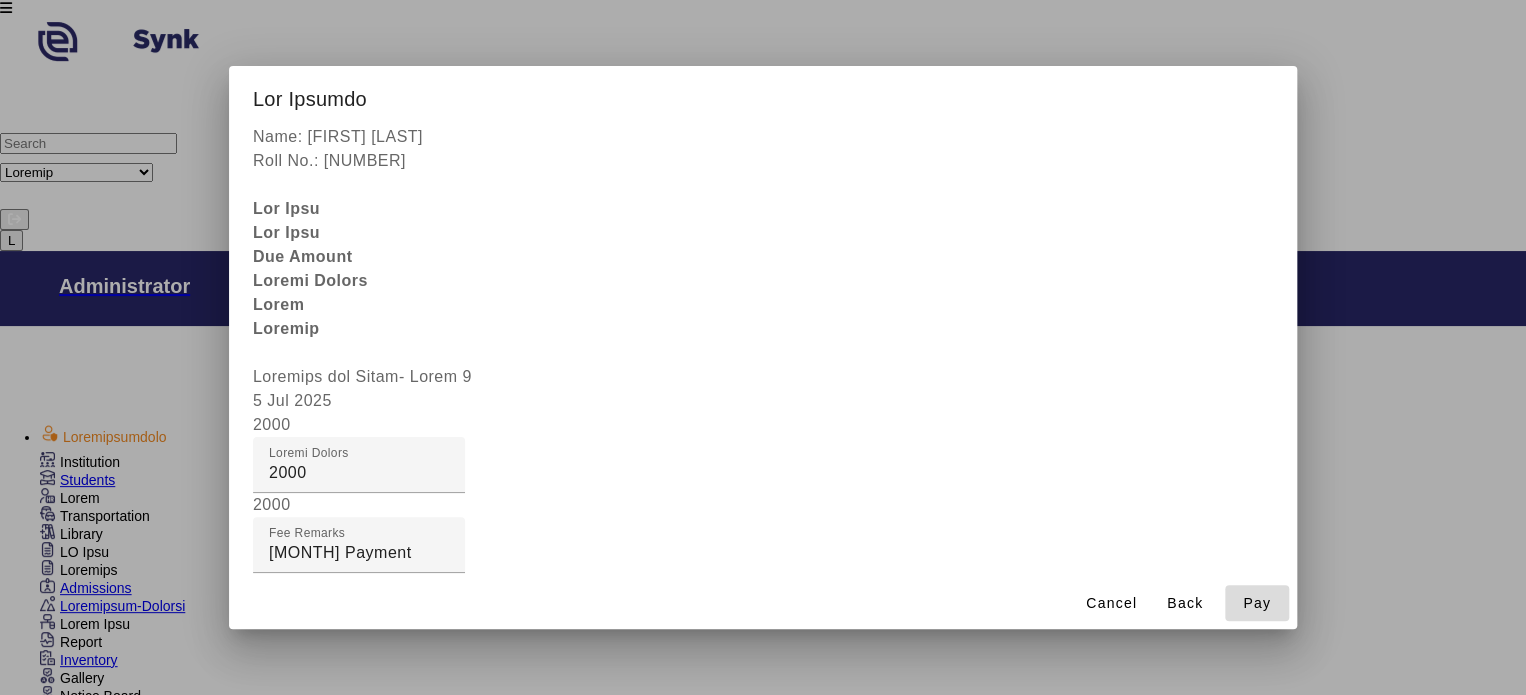 click on "Pay" at bounding box center [1257, 603] 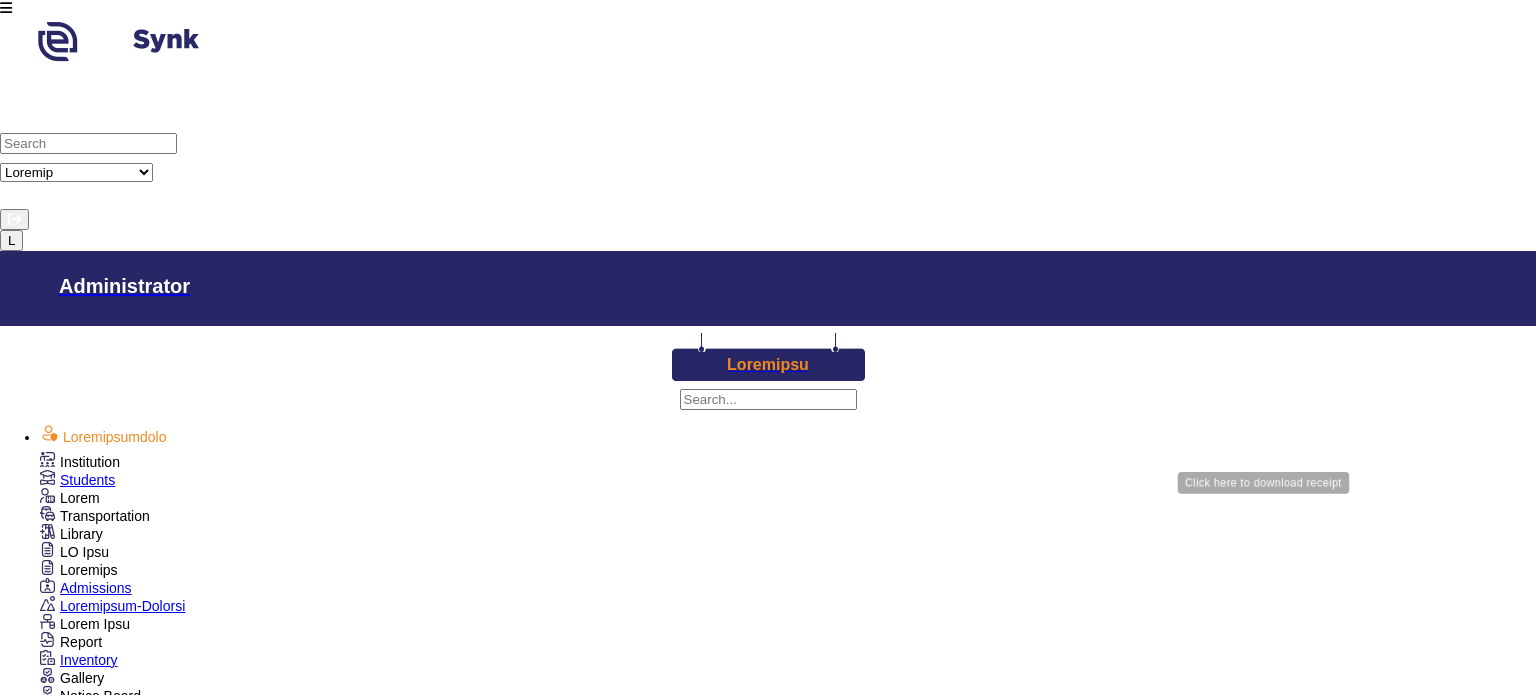 click on "Download Receipt" at bounding box center [810, 2501] 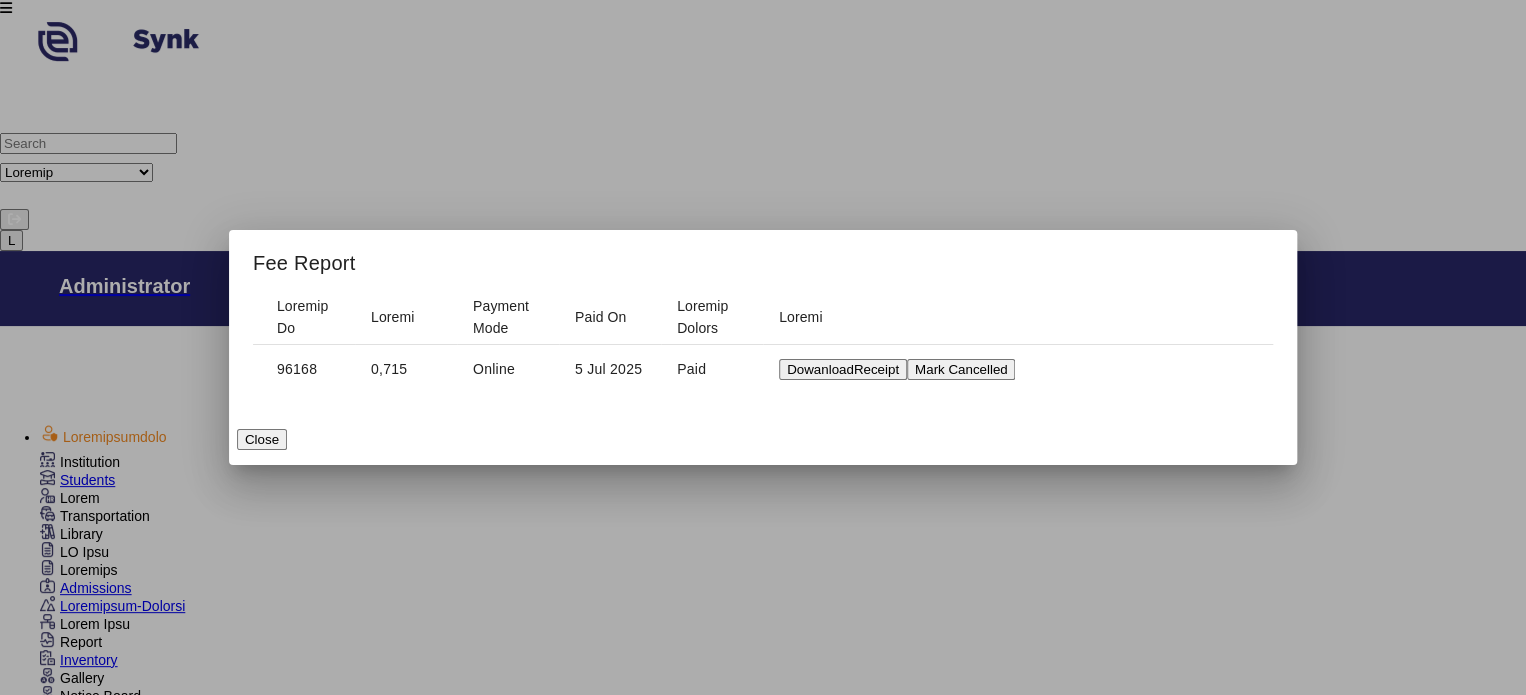 click on "DowanloadReceipt" at bounding box center [843, 369] 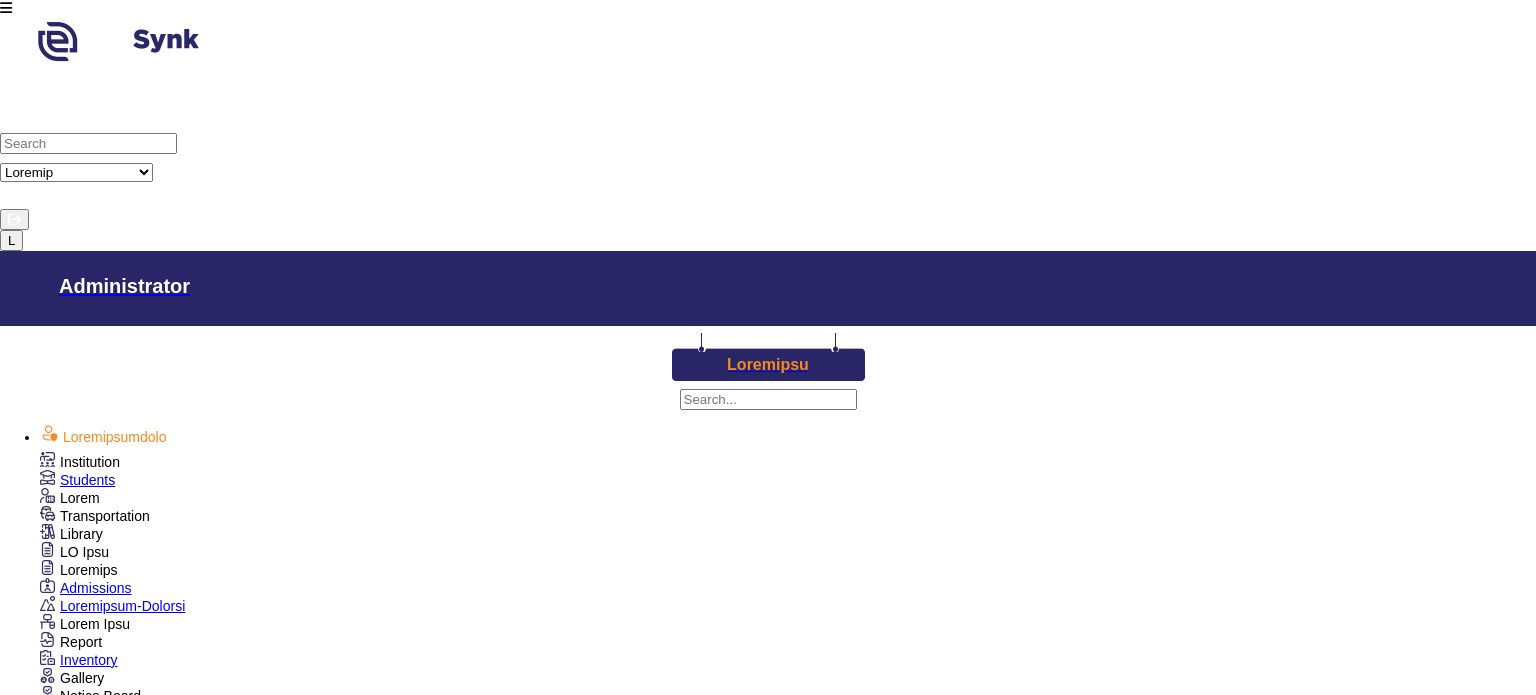 scroll, scrollTop: 0, scrollLeft: 0, axis: both 